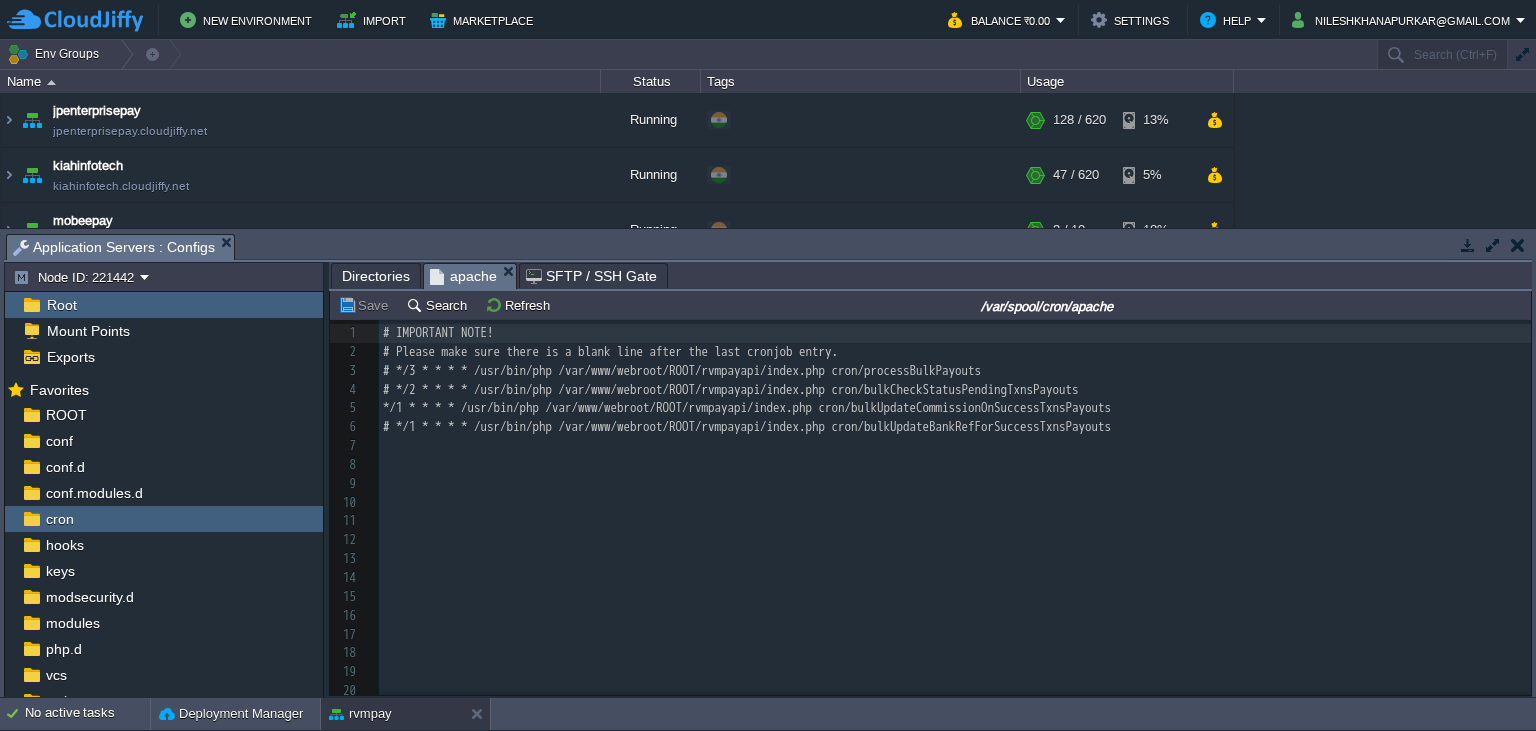 scroll, scrollTop: 0, scrollLeft: 0, axis: both 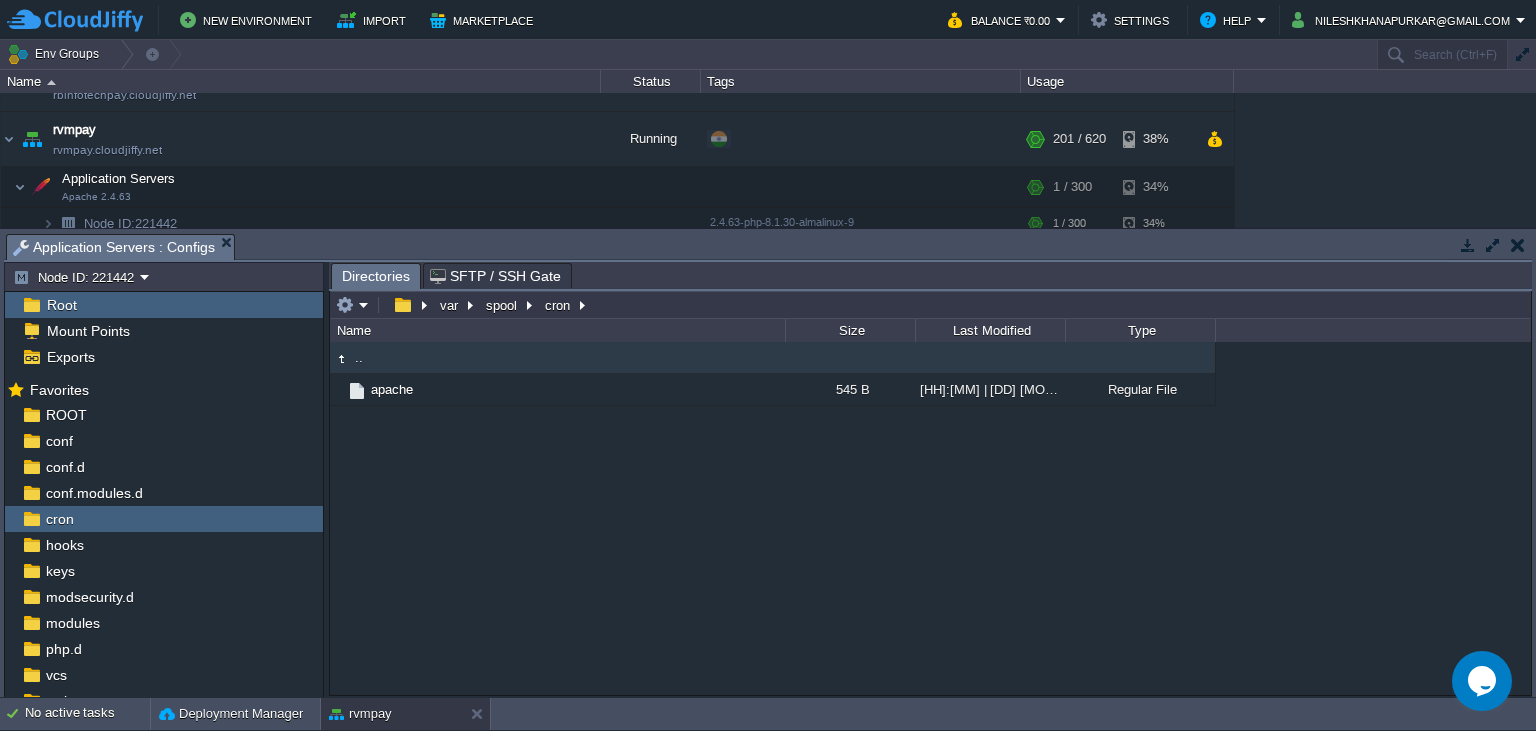 click on "Directories" at bounding box center [376, 276] 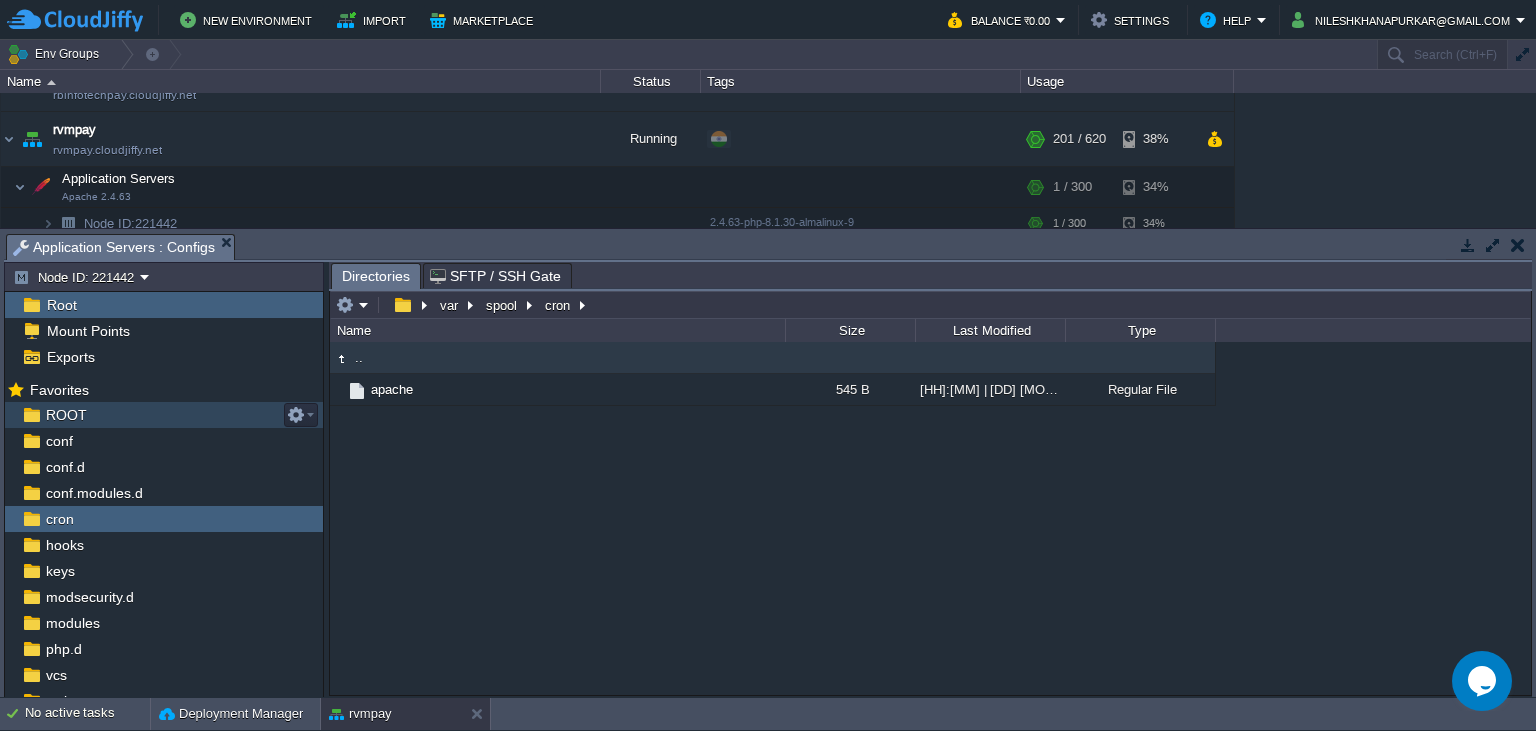 click on "ROOT" at bounding box center [164, 415] 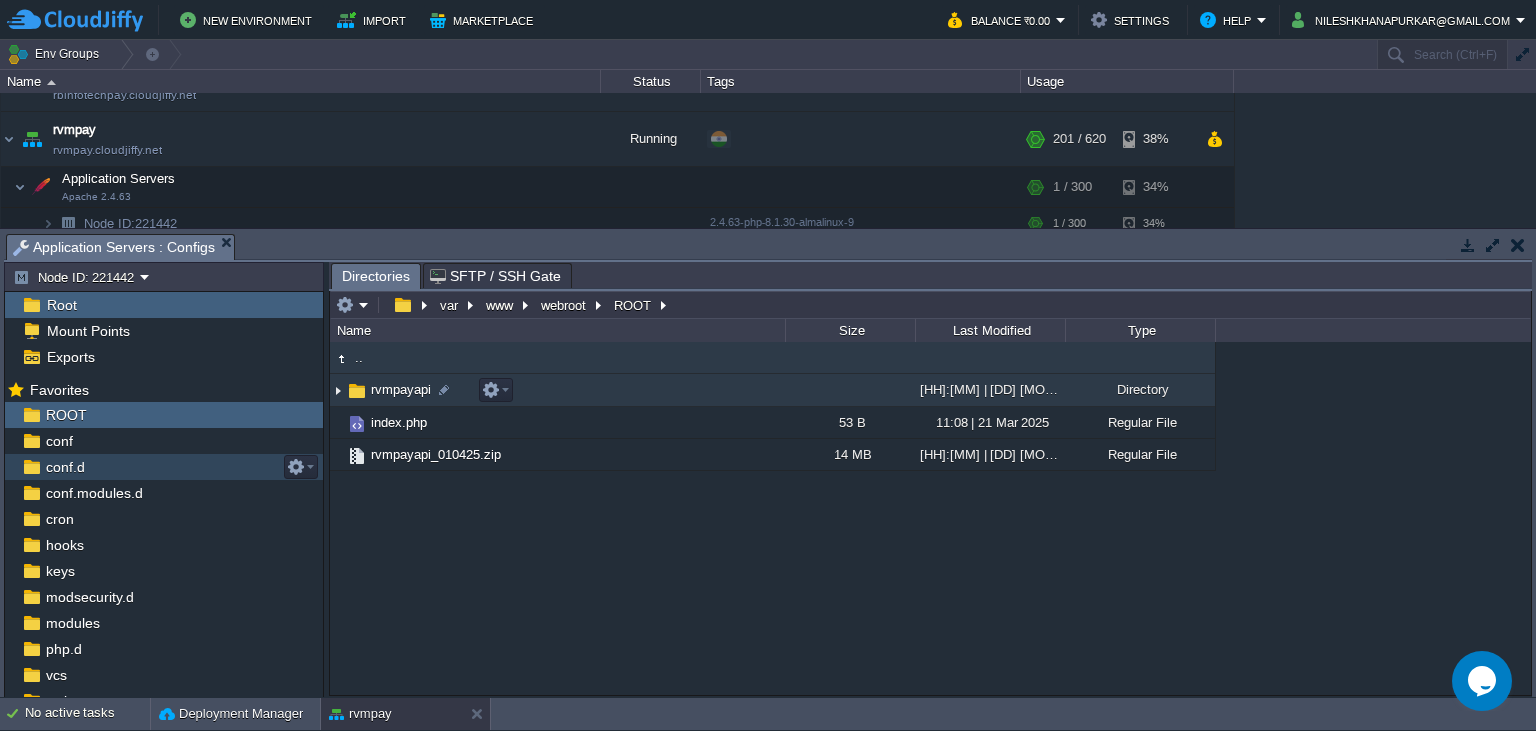 click on "rvmpayapi" at bounding box center [401, 389] 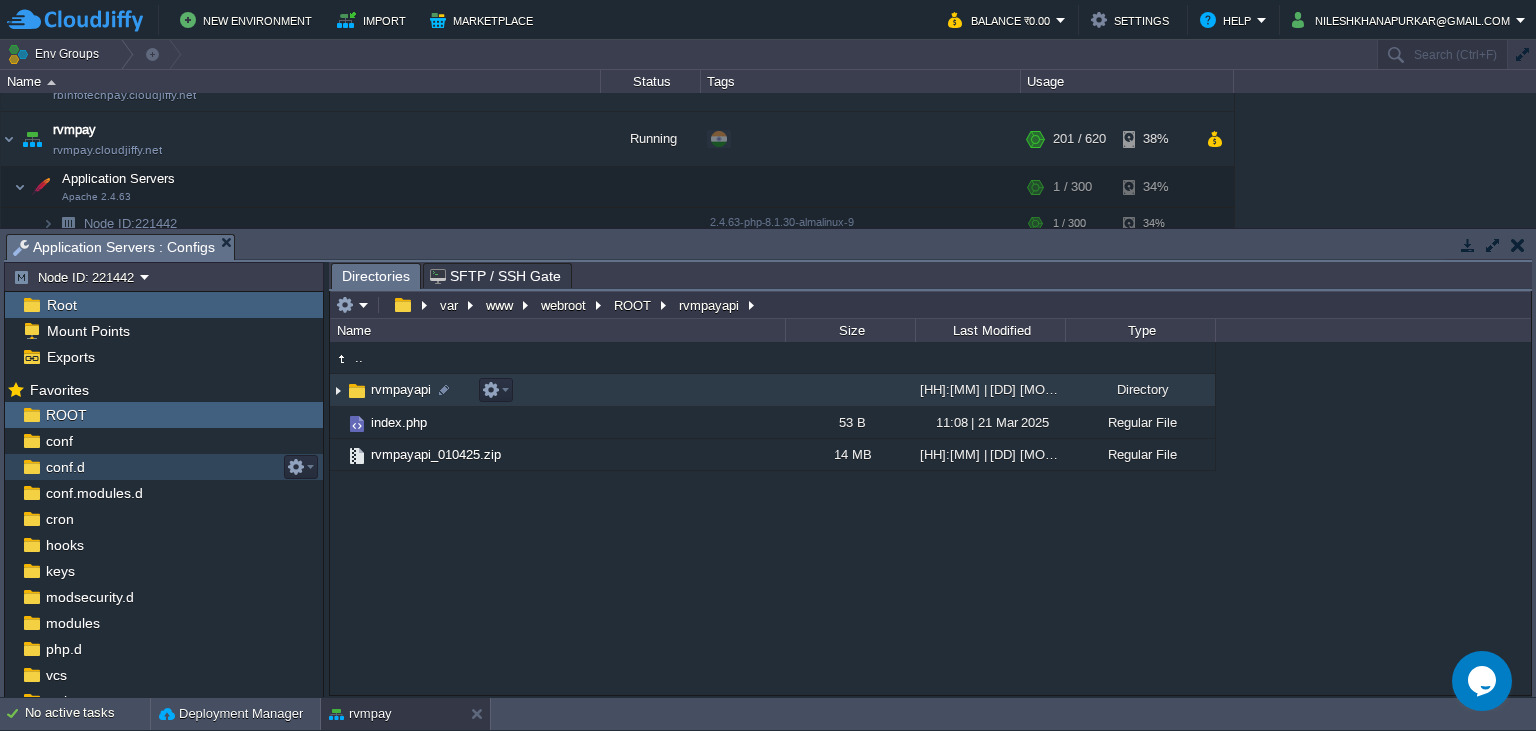 click on "rvmpayapi" at bounding box center [401, 389] 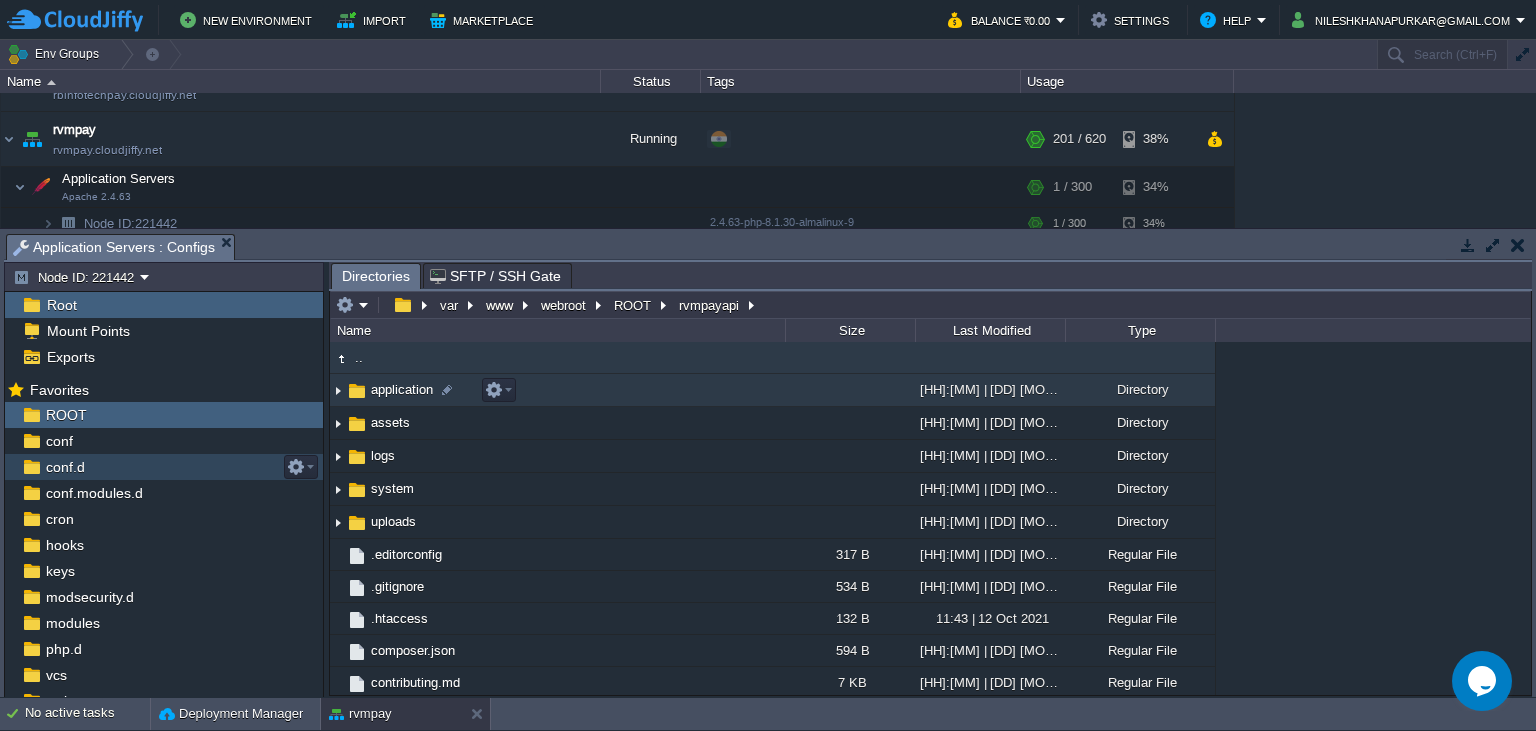 click on "application" at bounding box center (402, 389) 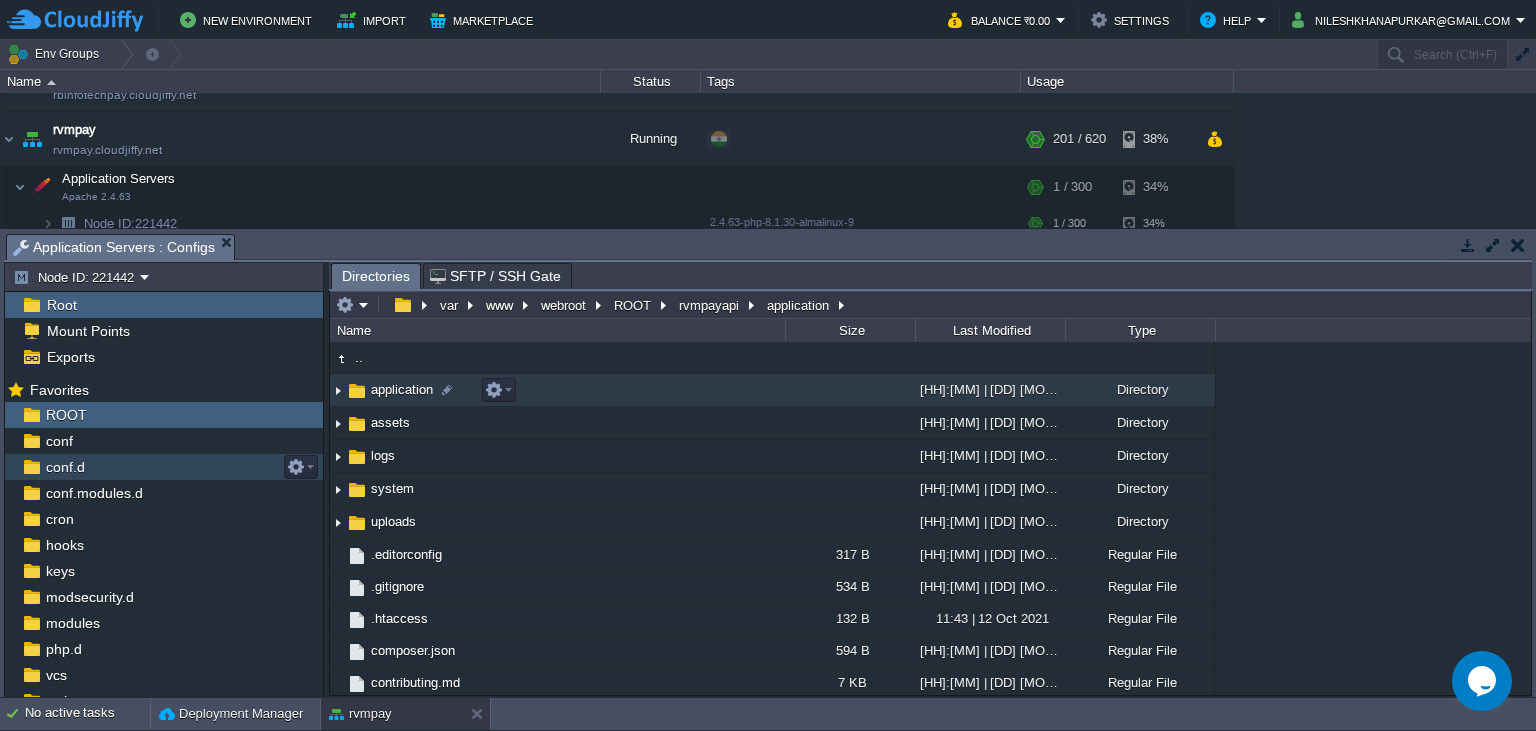 click on "application" at bounding box center (402, 389) 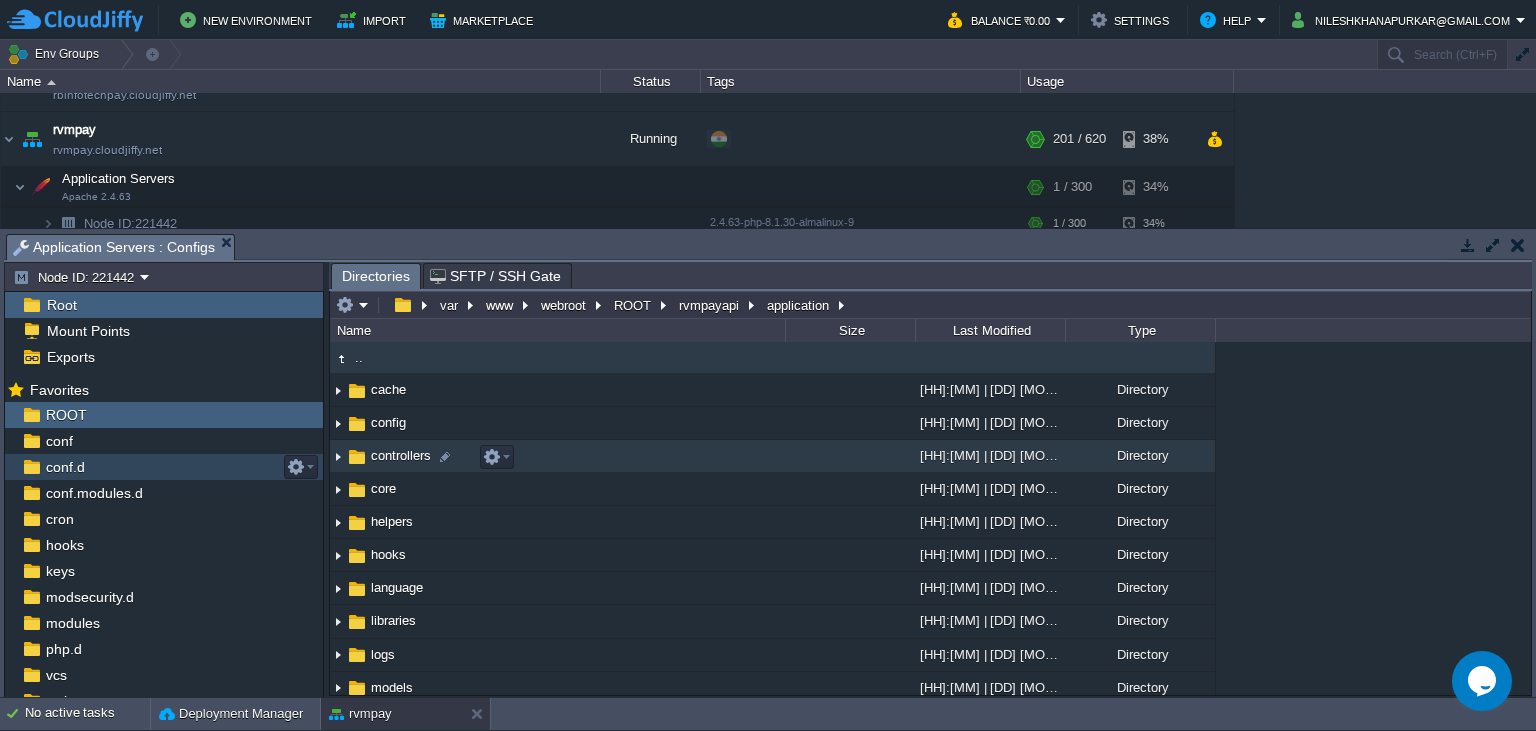 click on "controllers" at bounding box center (401, 455) 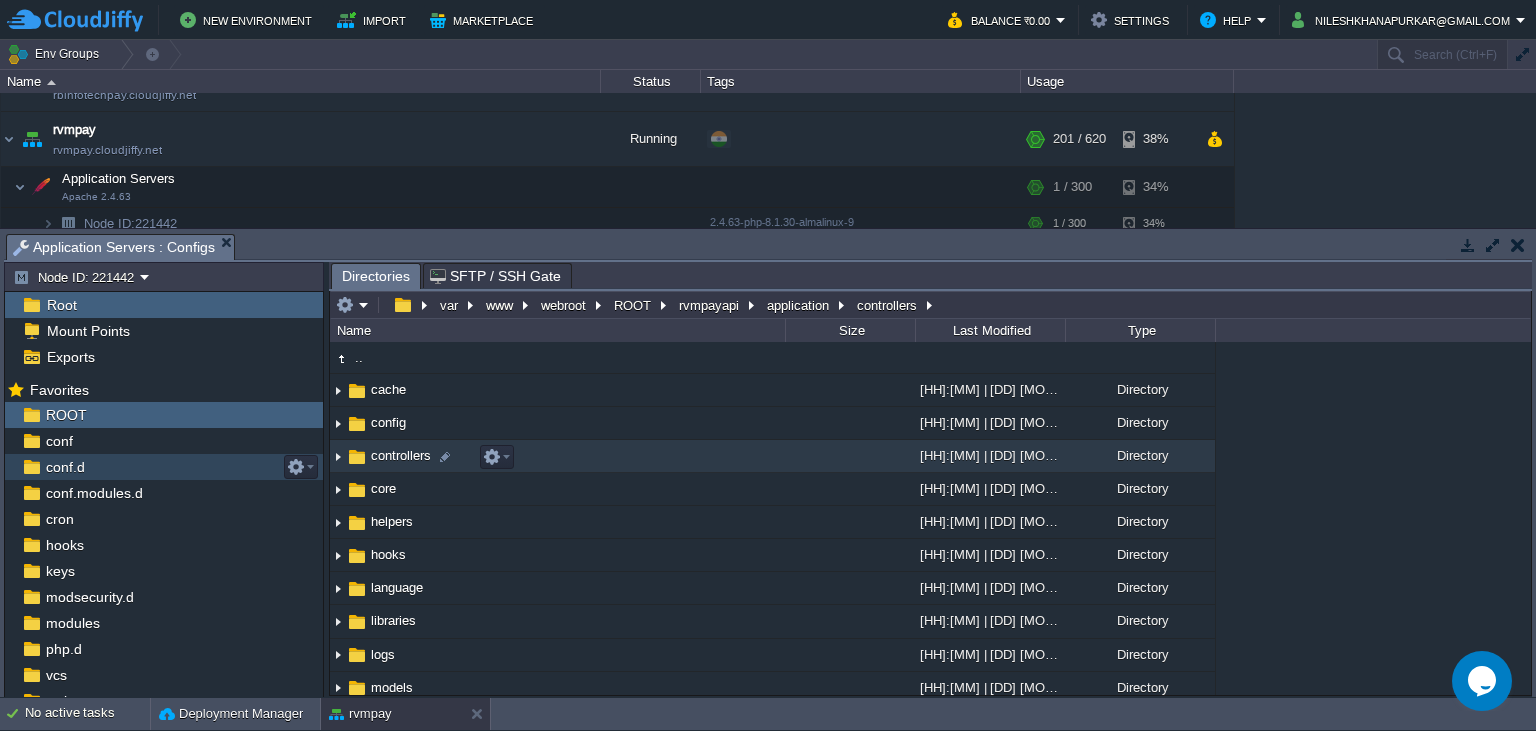 click on "controllers" at bounding box center (401, 455) 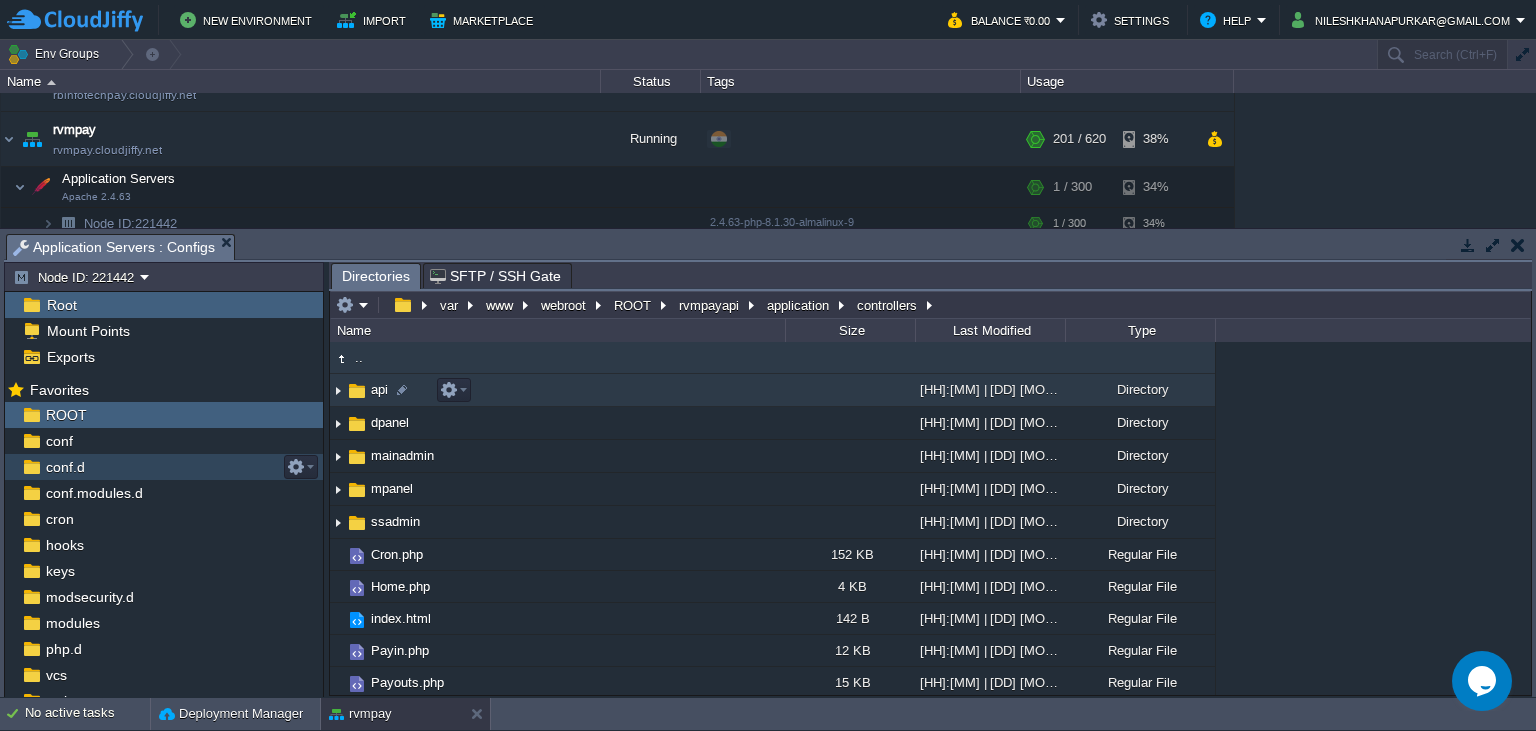 click on "api" at bounding box center [379, 389] 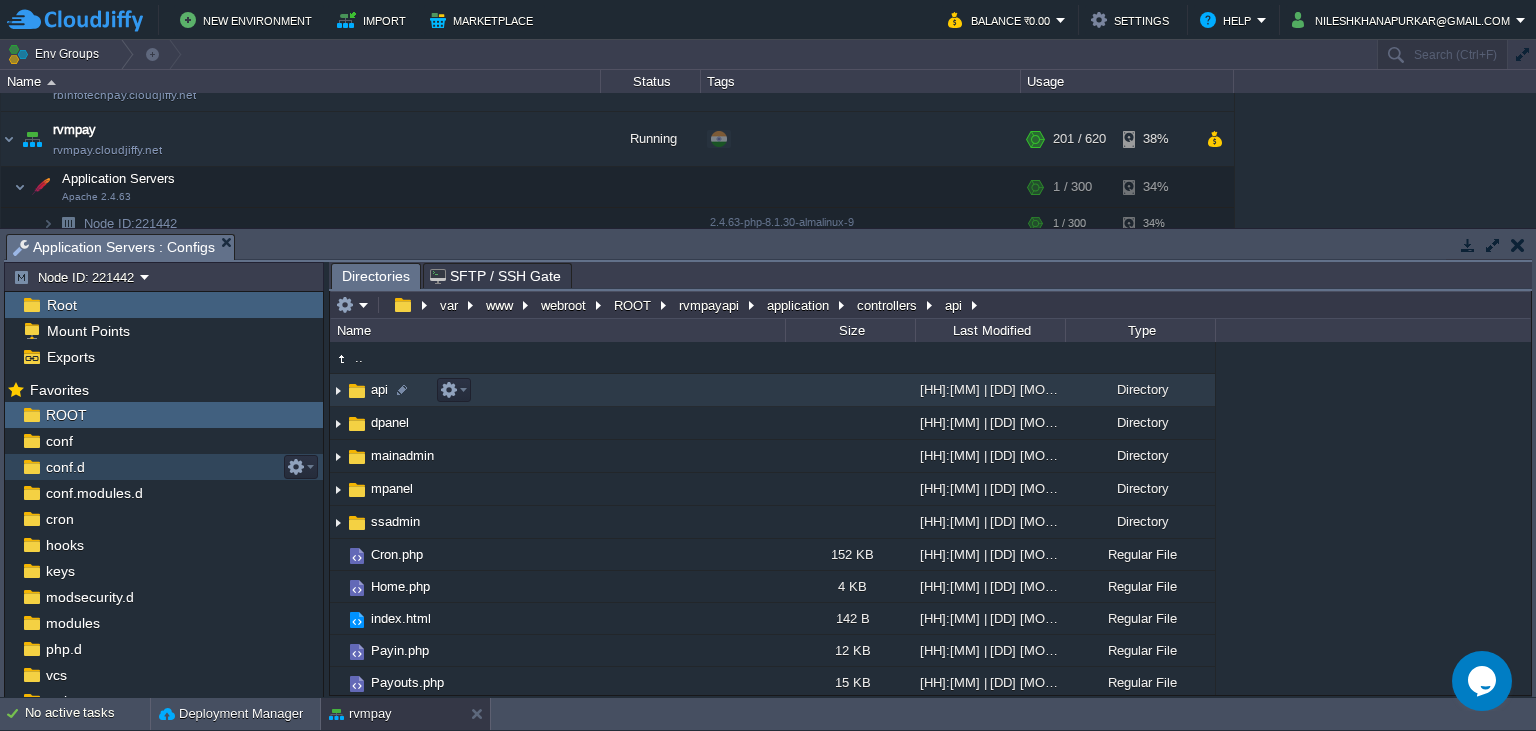 click on "api" at bounding box center [379, 389] 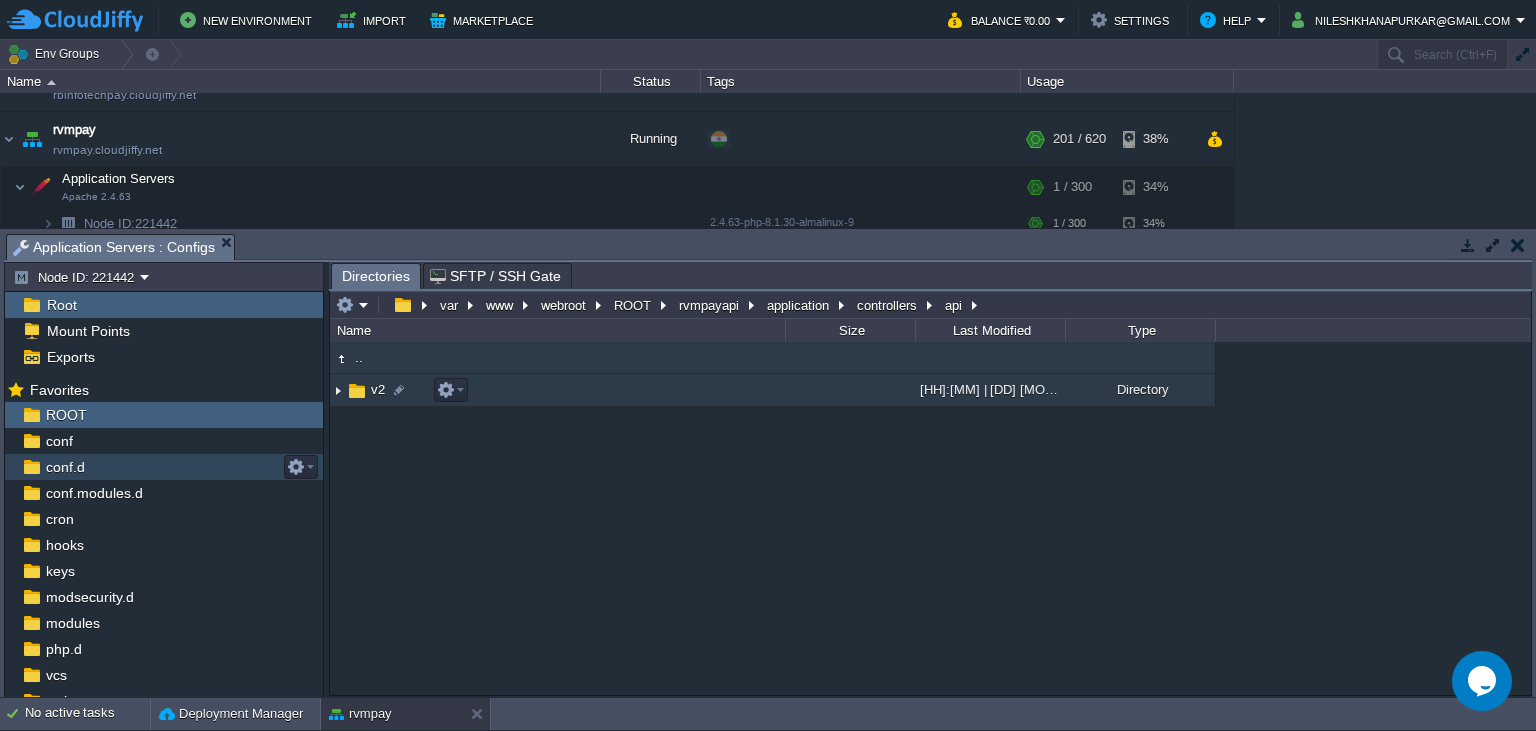 click on "v2" at bounding box center [378, 389] 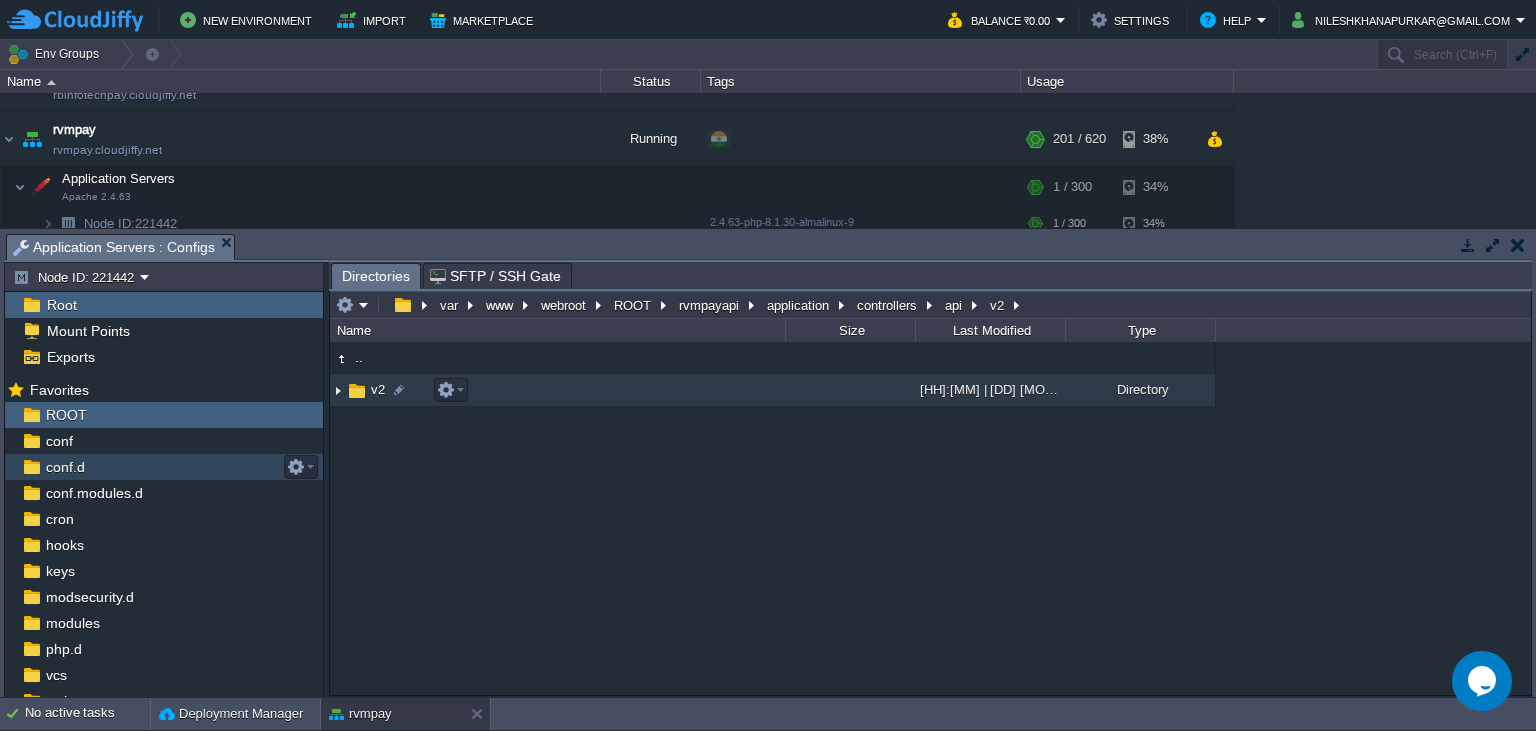 click on "v2" at bounding box center (378, 389) 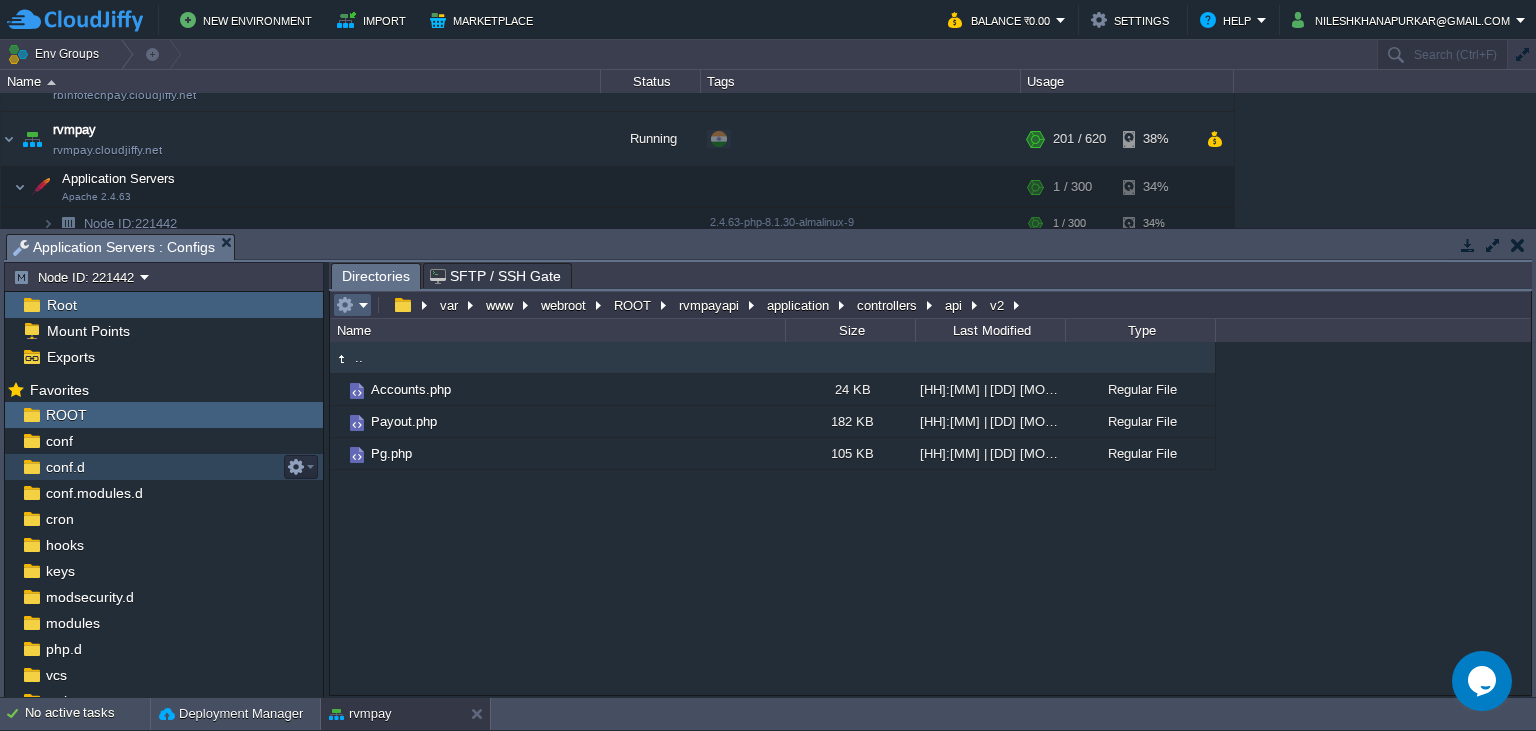 click at bounding box center [352, 305] 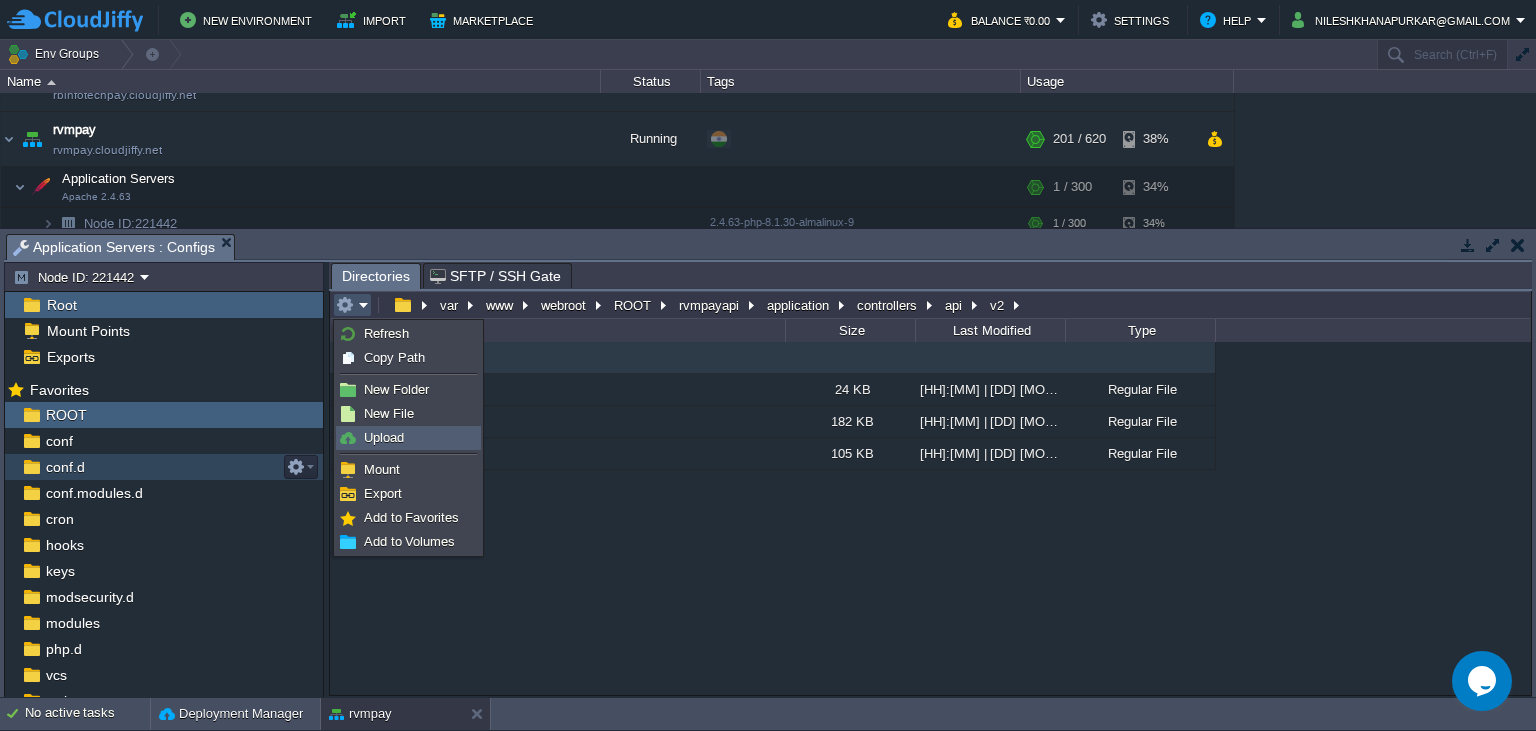 click on "Upload" at bounding box center [384, 437] 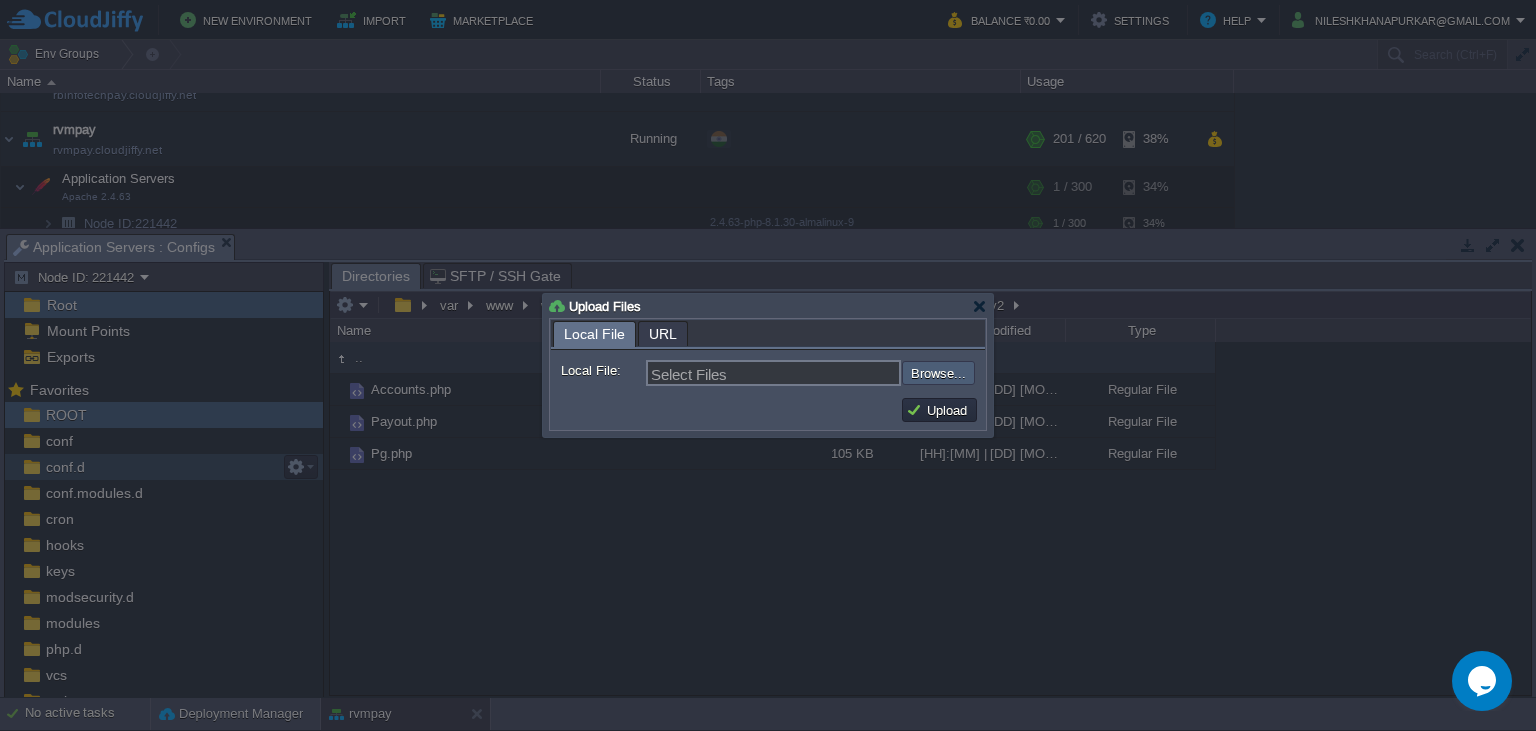 click at bounding box center (848, 373) 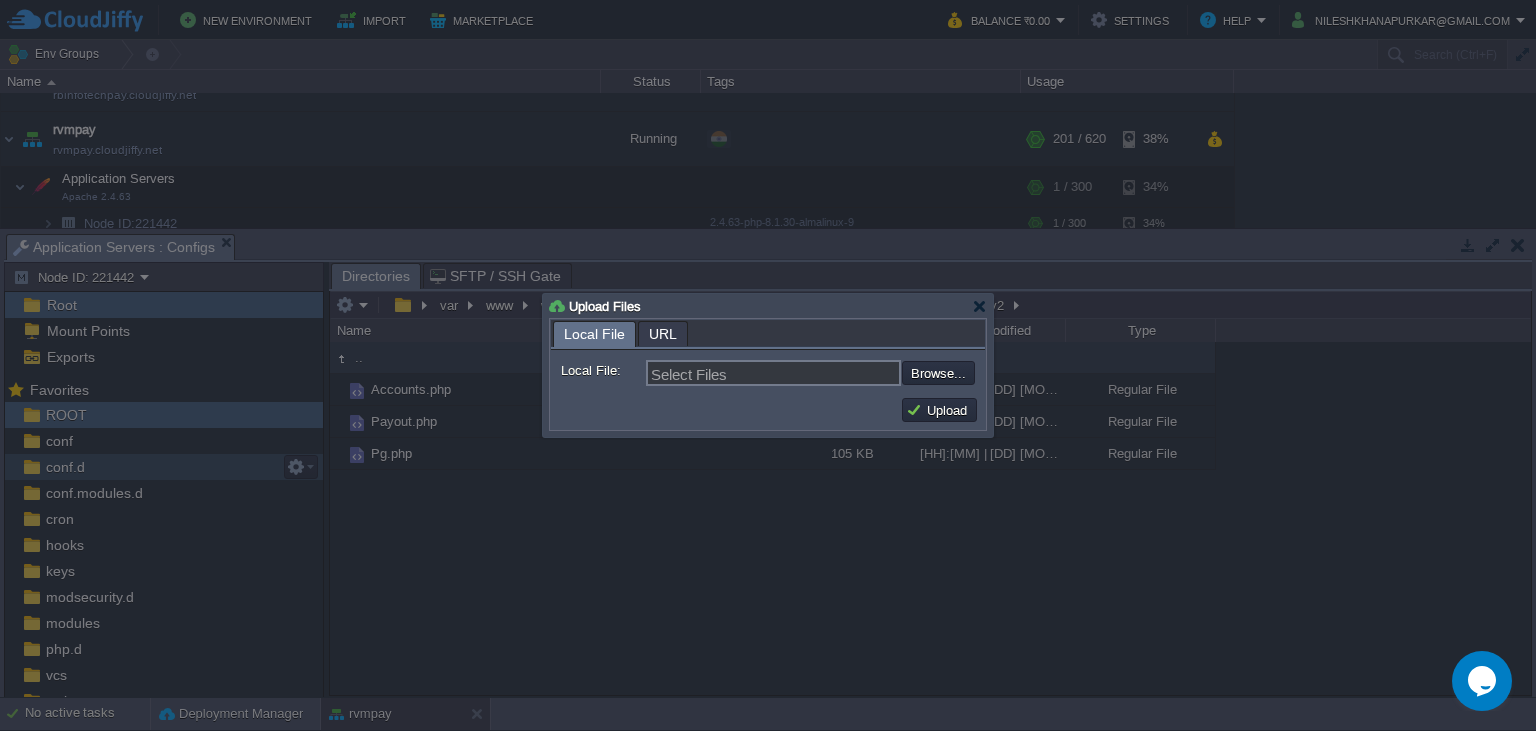 type on "C:\fakepath\Payout.php" 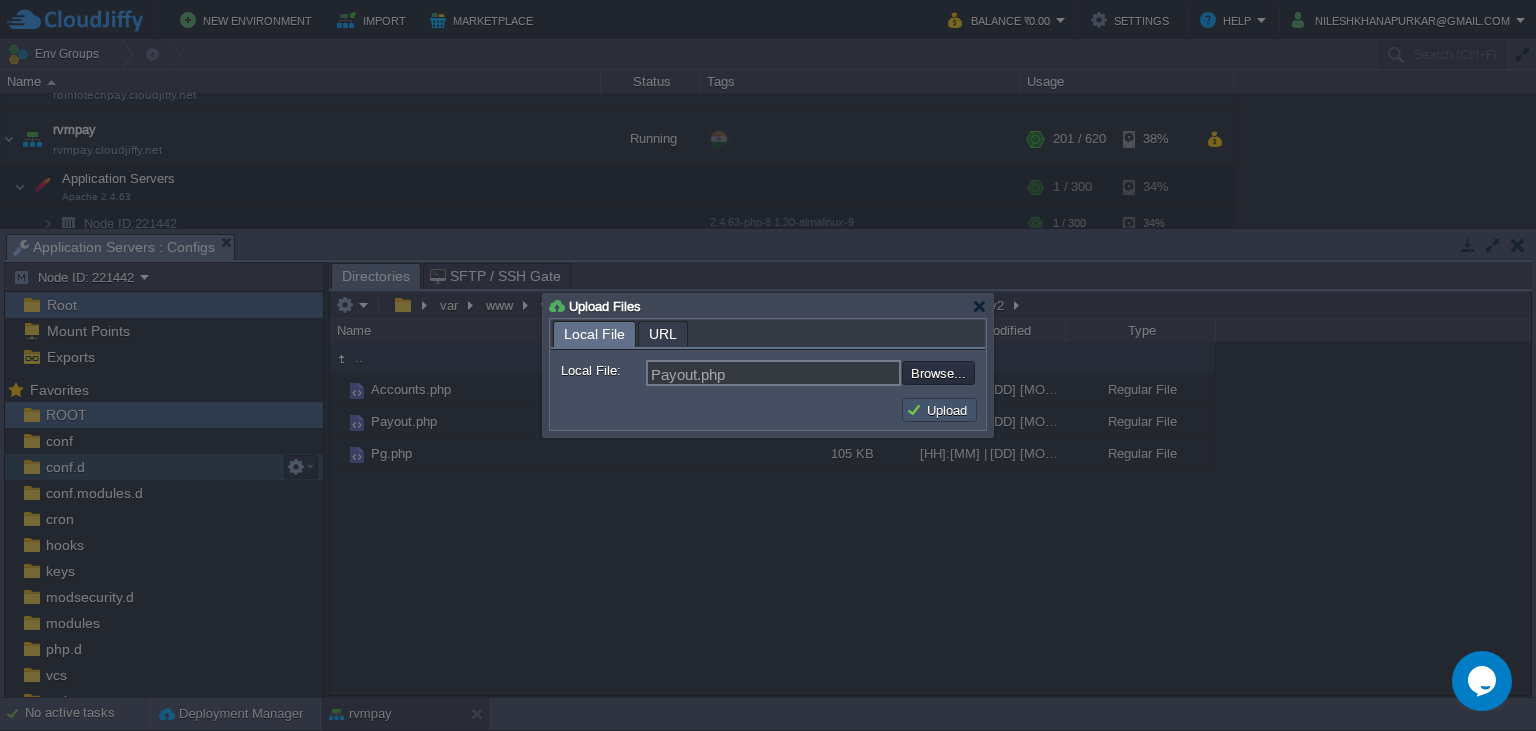 click on "Upload" at bounding box center [939, 410] 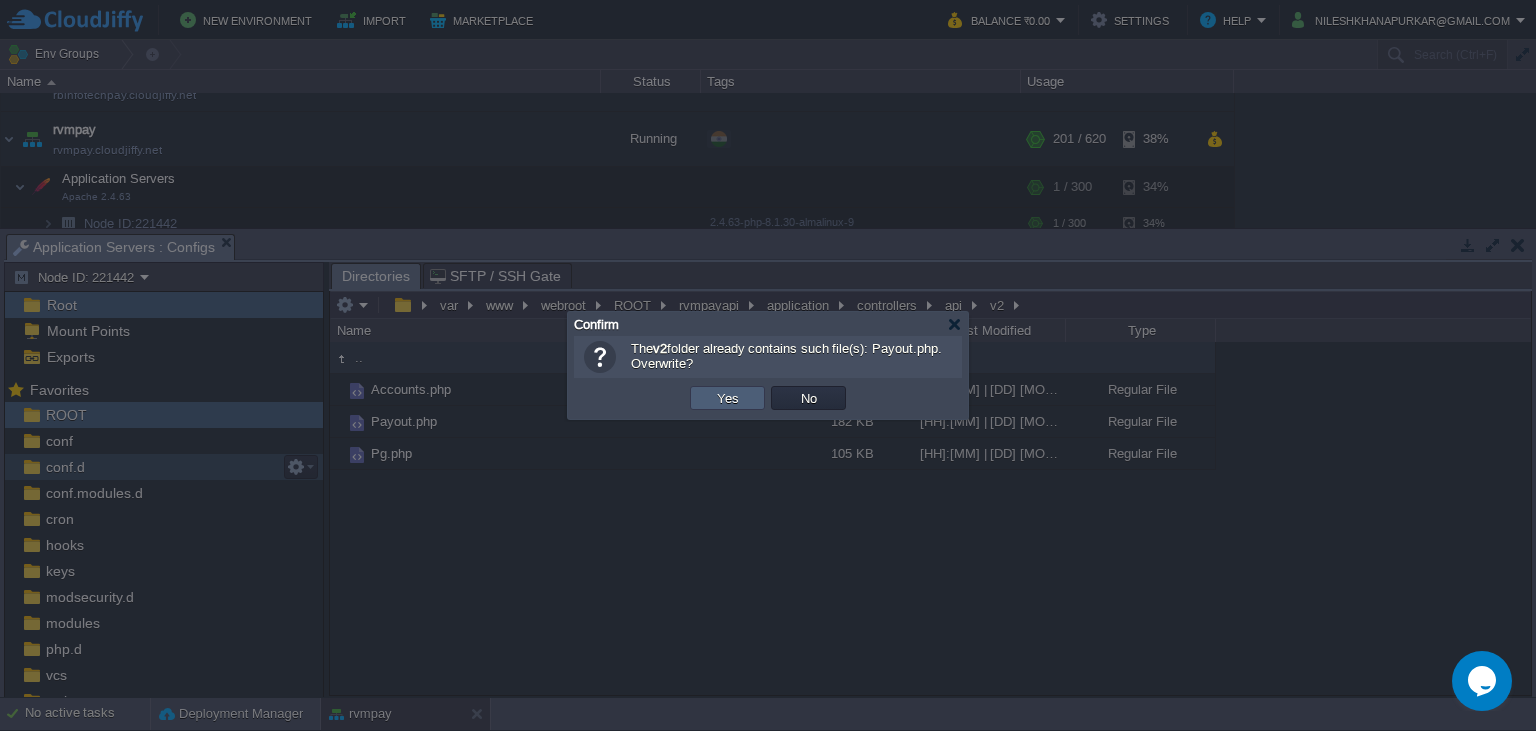 click on "Yes" at bounding box center (727, 398) 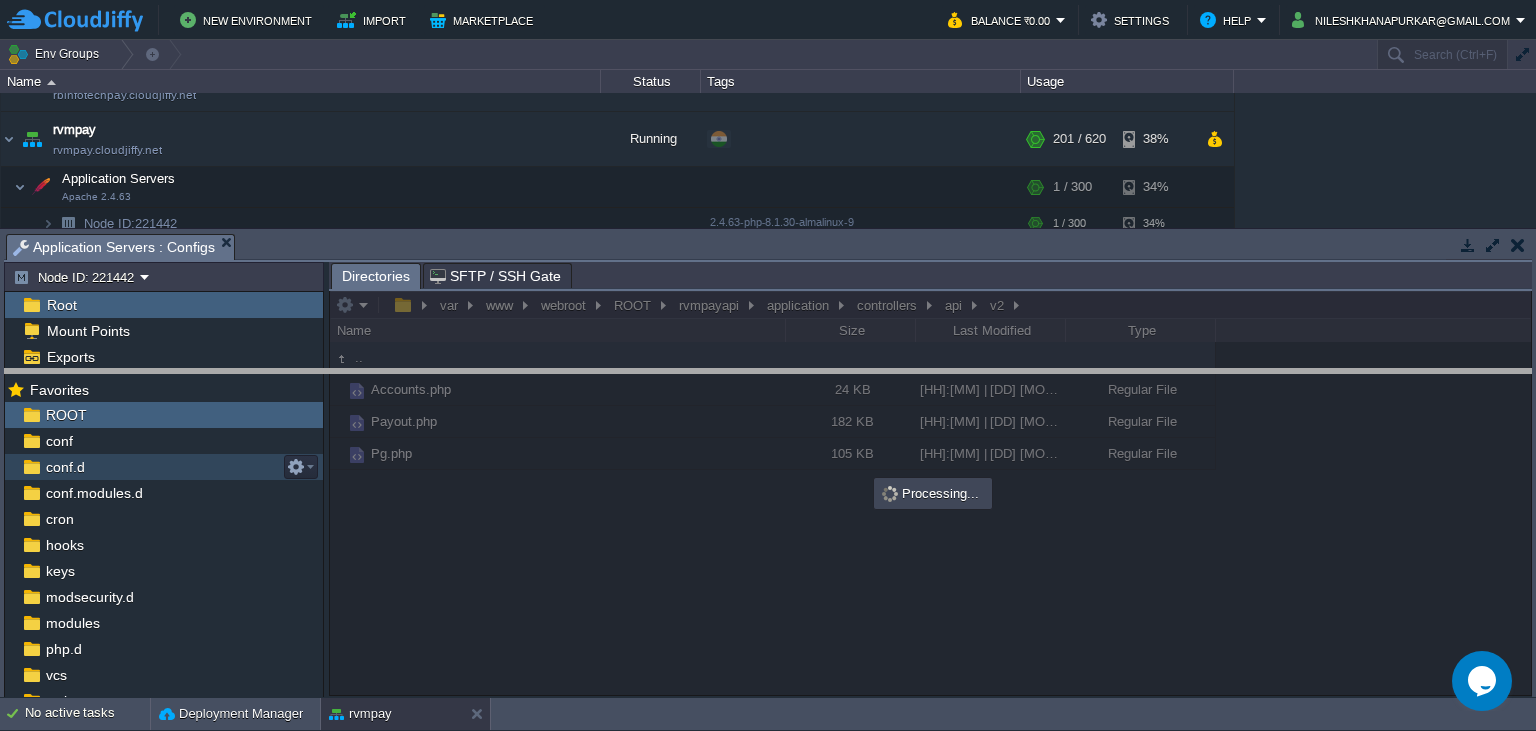 drag, startPoint x: 711, startPoint y: 250, endPoint x: 734, endPoint y: 425, distance: 176.50496 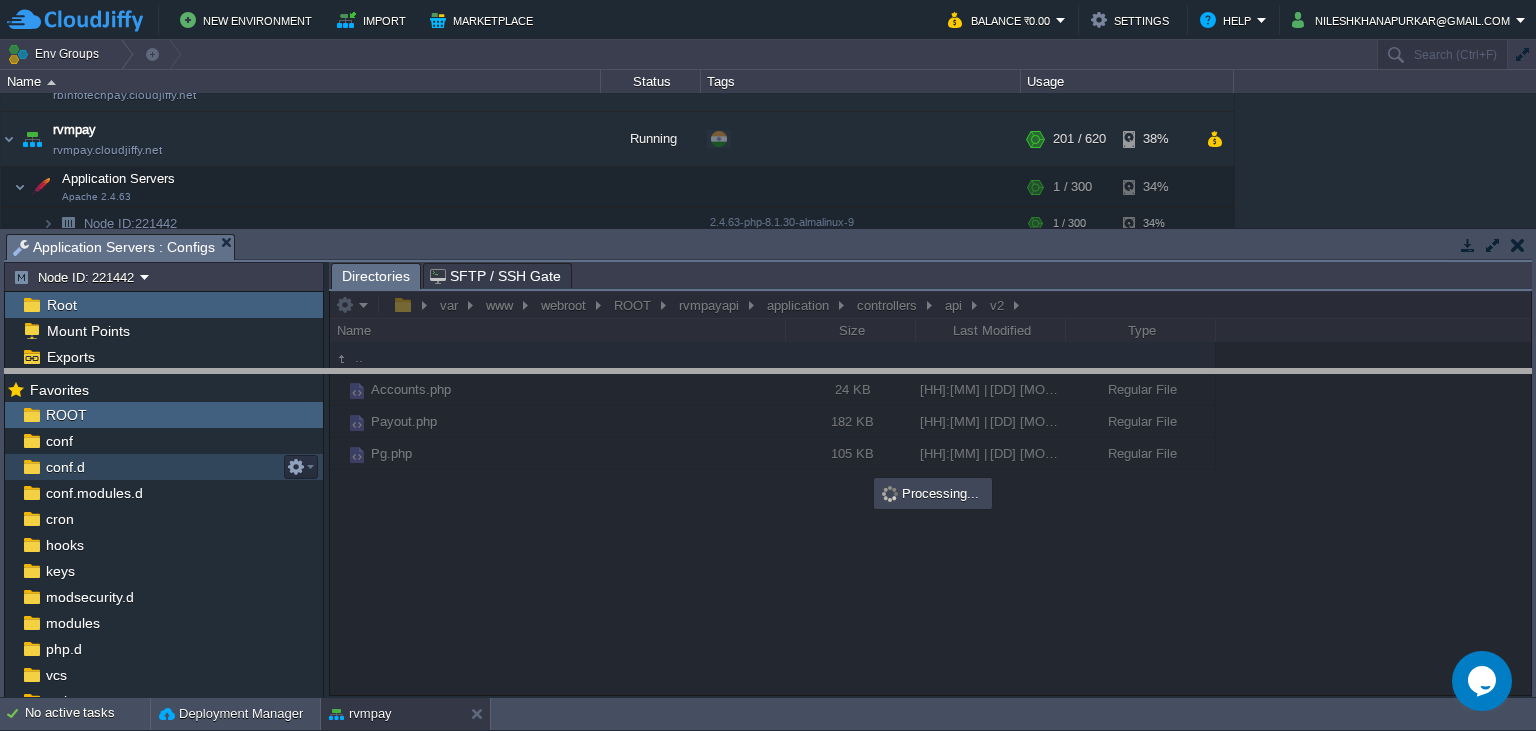 click on "New Environment Import Marketplace Bonus ₹0.00 Upgrade Account Balance ₹0.00 Settings Help [EMAIL]       Env Groups                     Search (Ctrl+F)         auto-gen Name Status Tags Usage jpenterprisepay jpenterprisepay.cloudjiffy.net Running                                 + Add to Env Group                                                                                                                                                            RAM                 20%                                         CPU                 1%                             128 / 620                    13%       Application Servers Apache 2.4.63                                                                                                                                                            RAM                 1%                                         CPU                 1%                             1 / 300                    9%     Node ID:  225496" at bounding box center (768, 365) 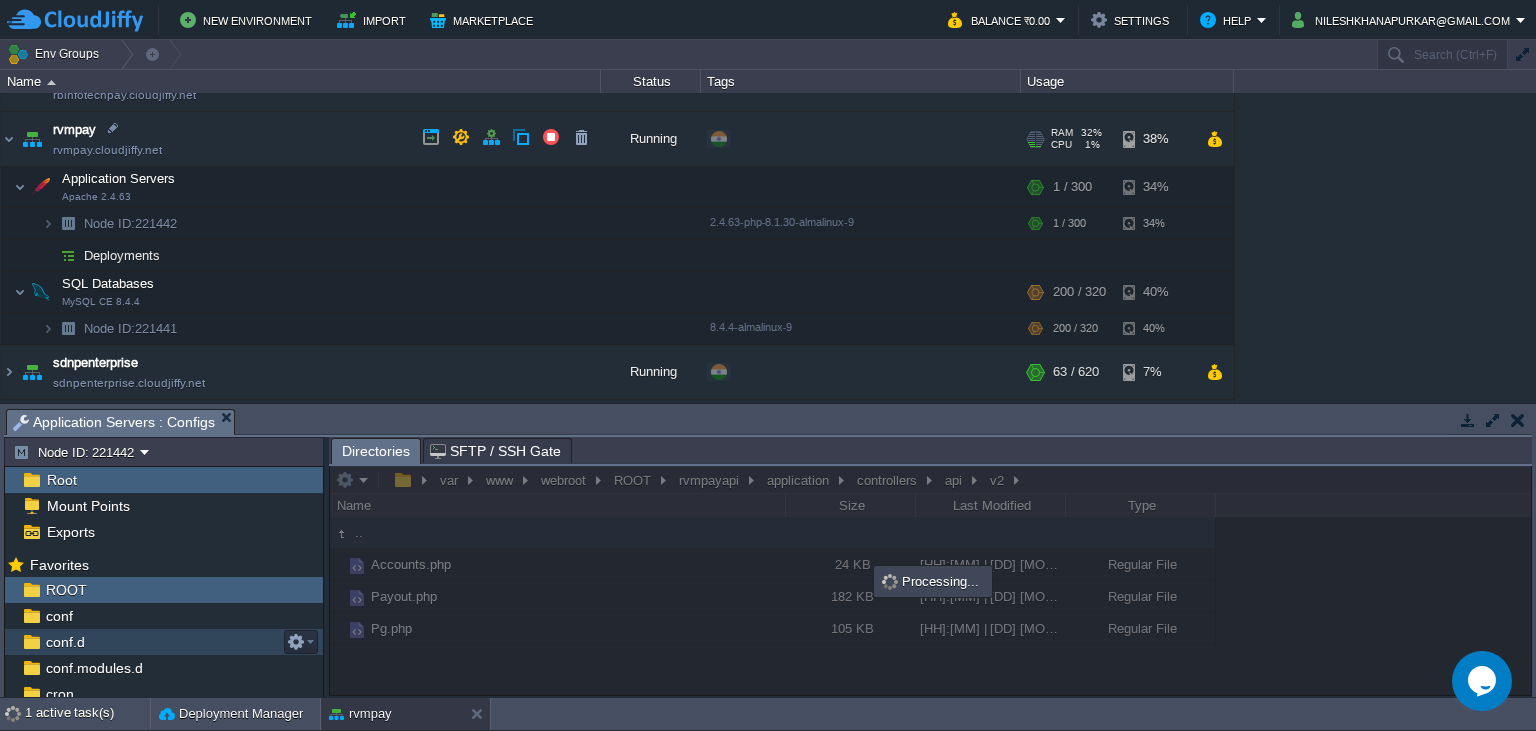 scroll, scrollTop: 0, scrollLeft: 0, axis: both 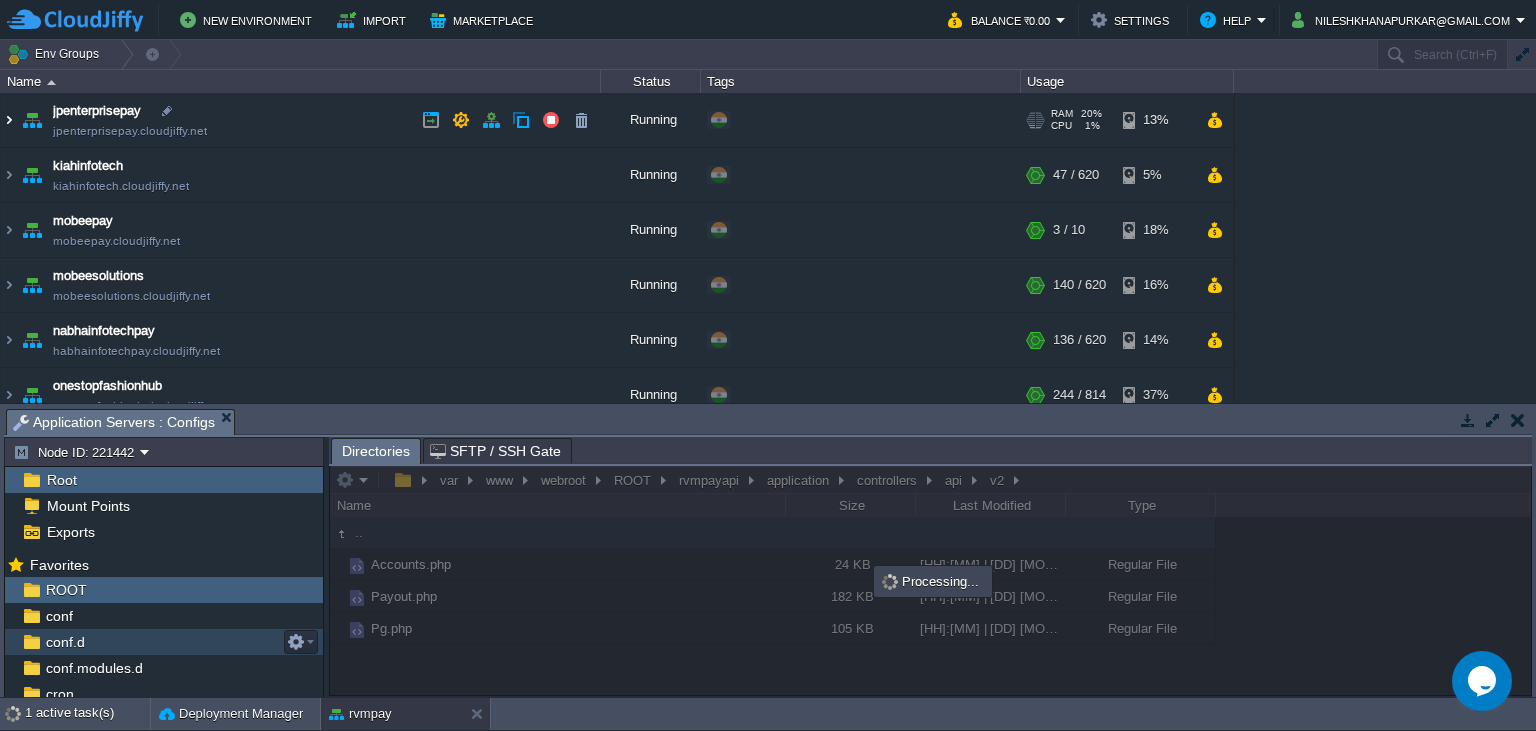 click at bounding box center (9, 120) 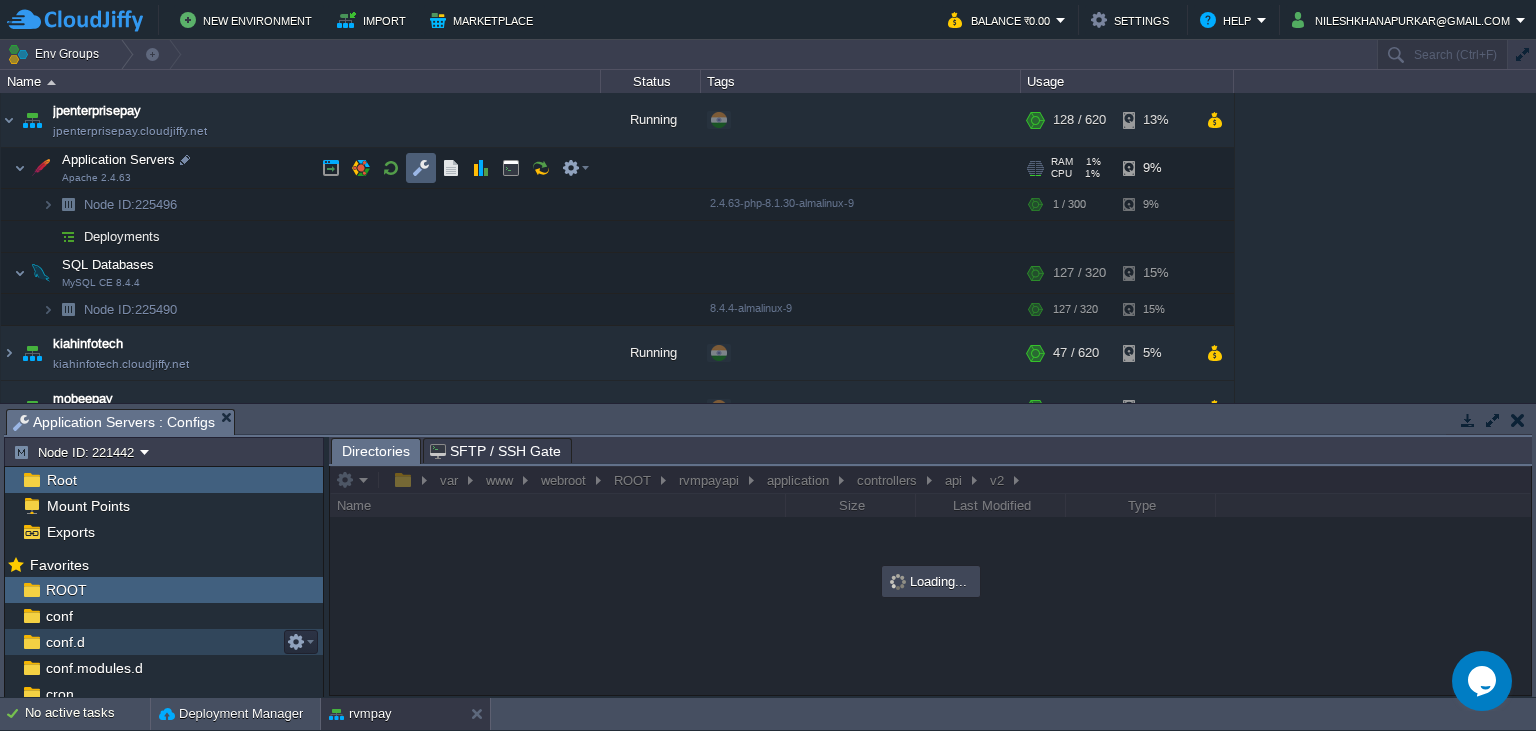click at bounding box center [421, 168] 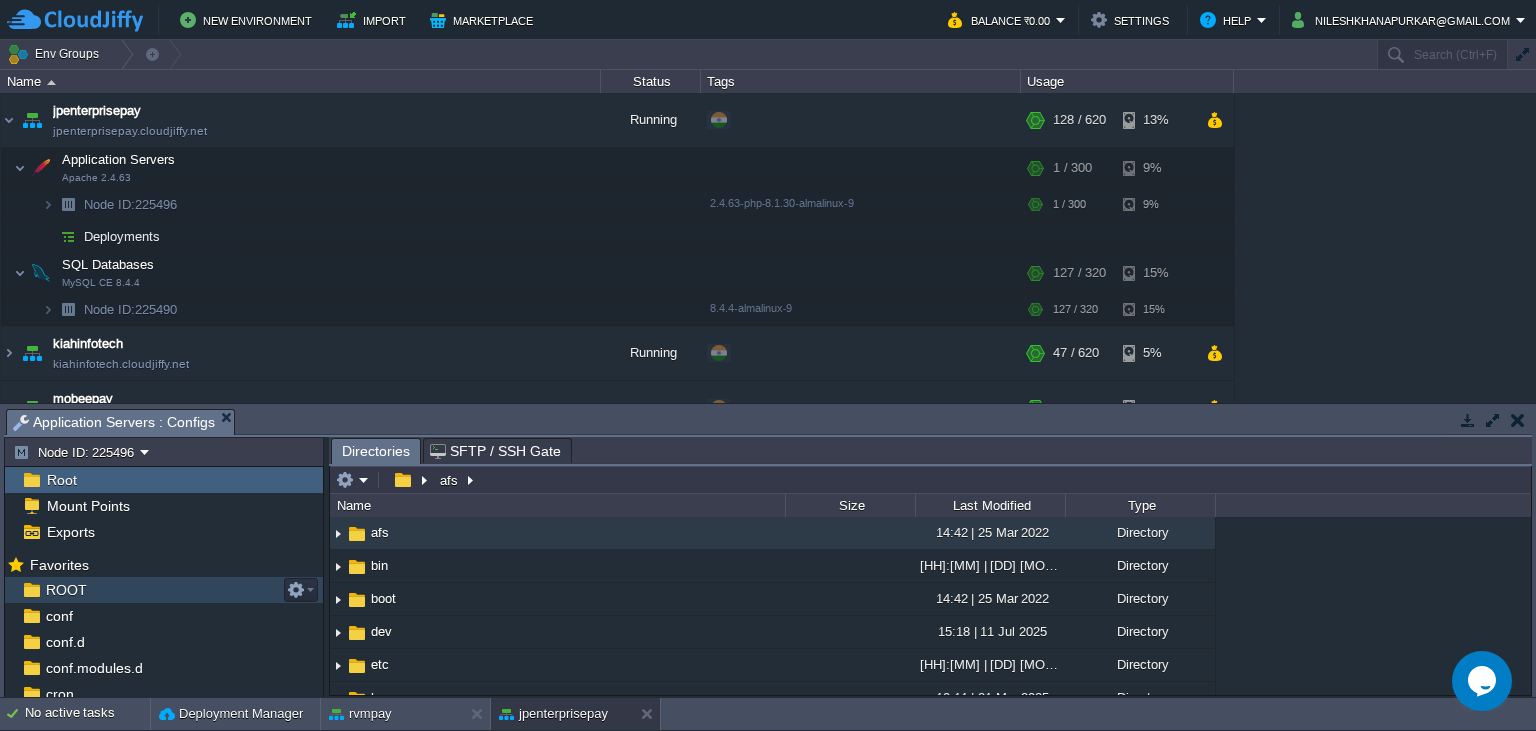 click on "ROOT" at bounding box center (164, 590) 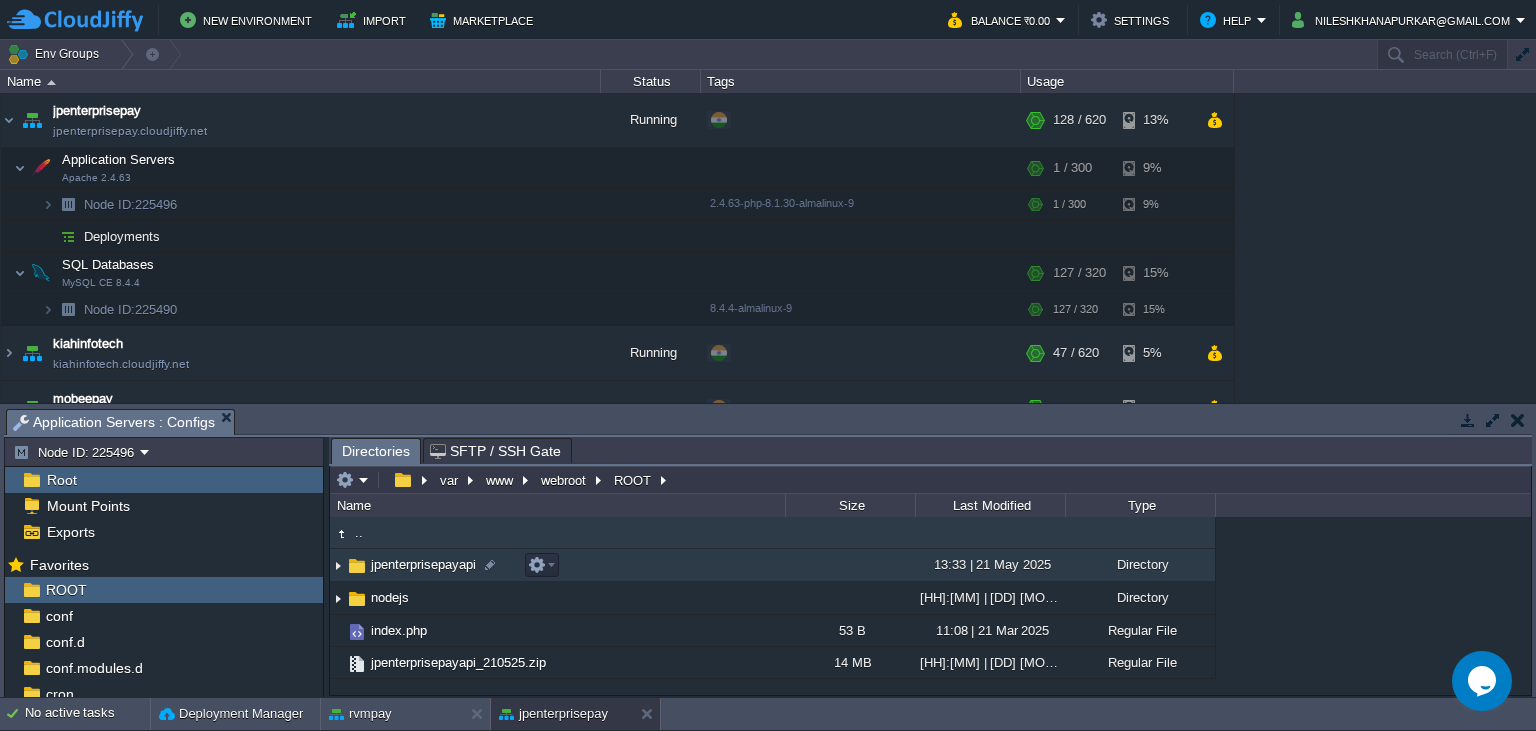 click on "jpenterprisepayapi" at bounding box center [423, 564] 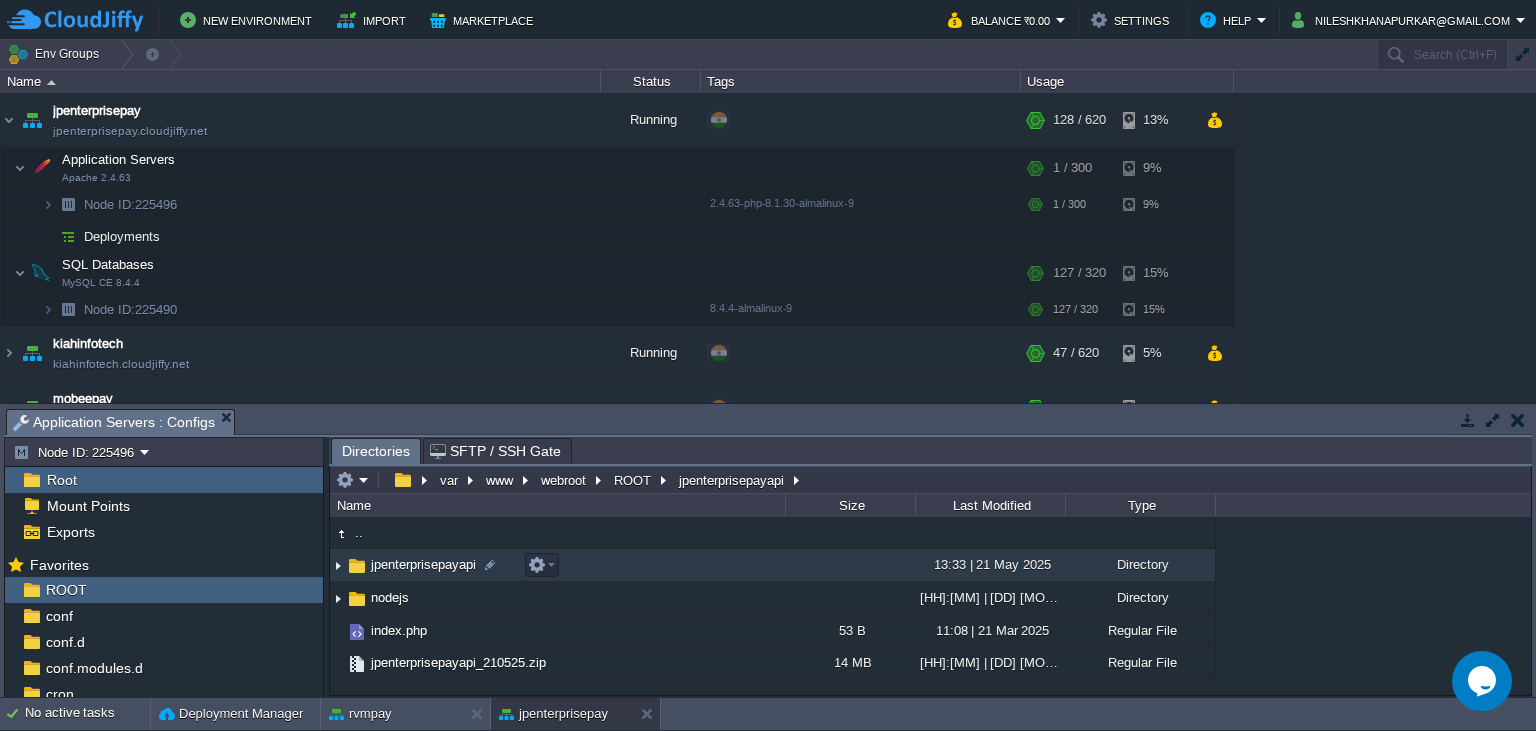 click on "jpenterprisepayapi" at bounding box center [423, 564] 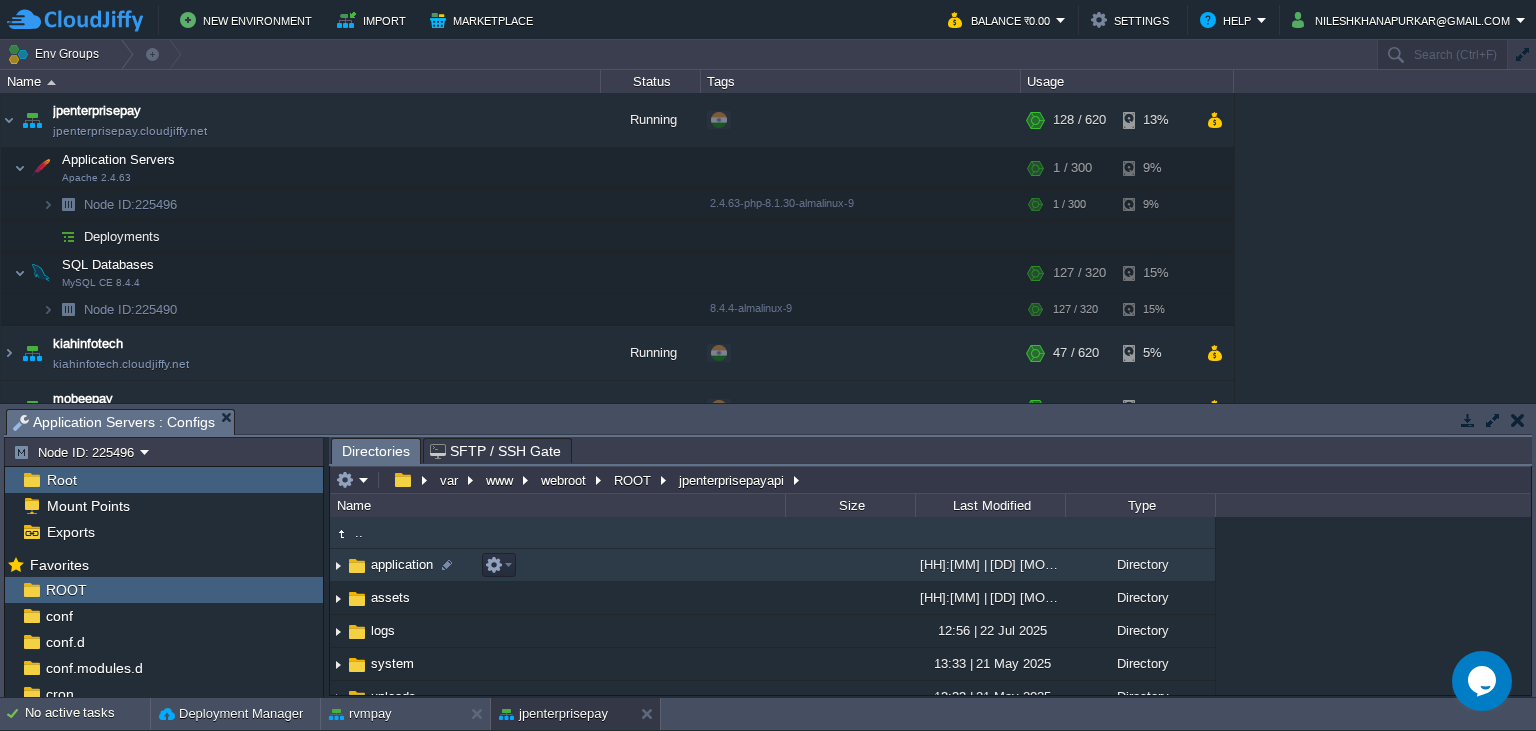 click on "application" at bounding box center (402, 564) 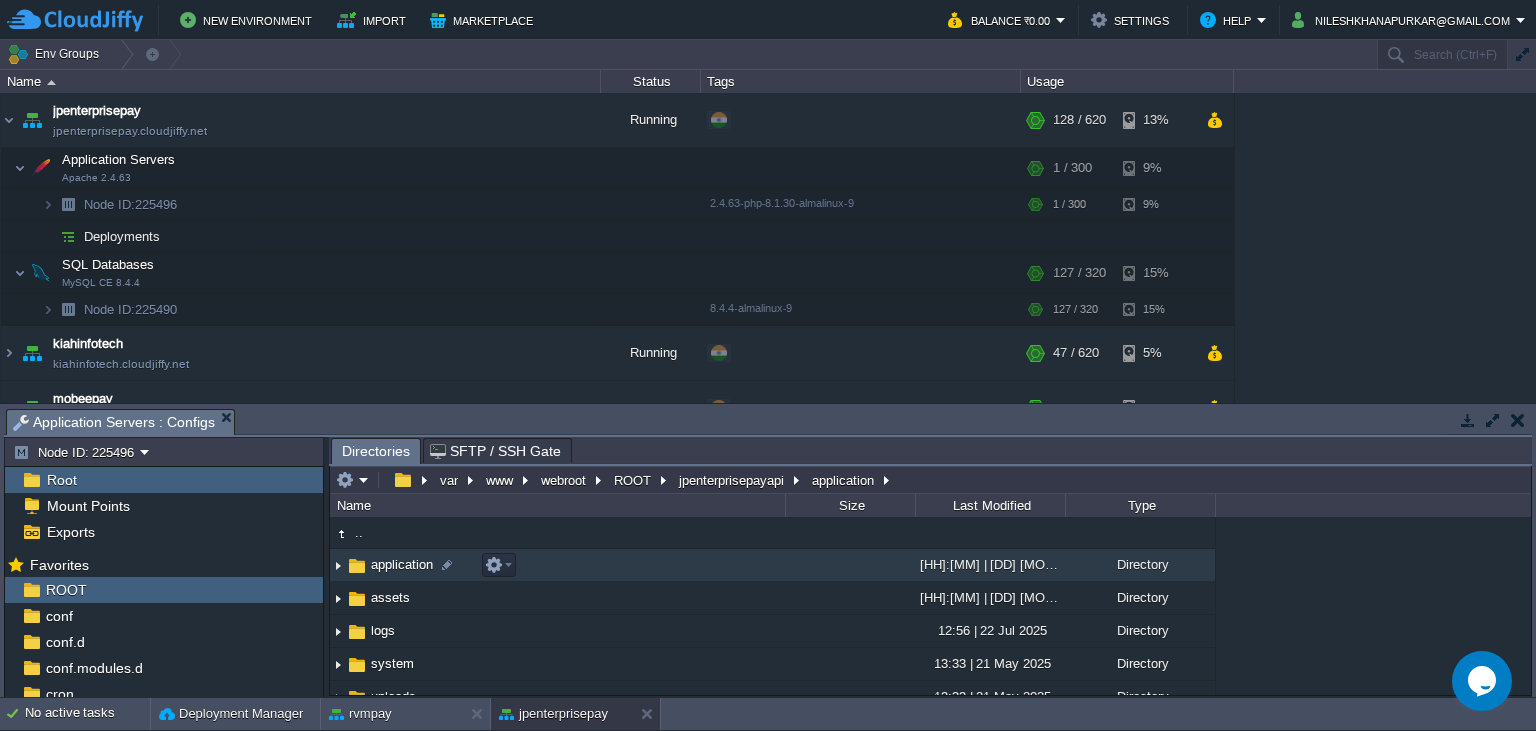 click on "application" at bounding box center [402, 564] 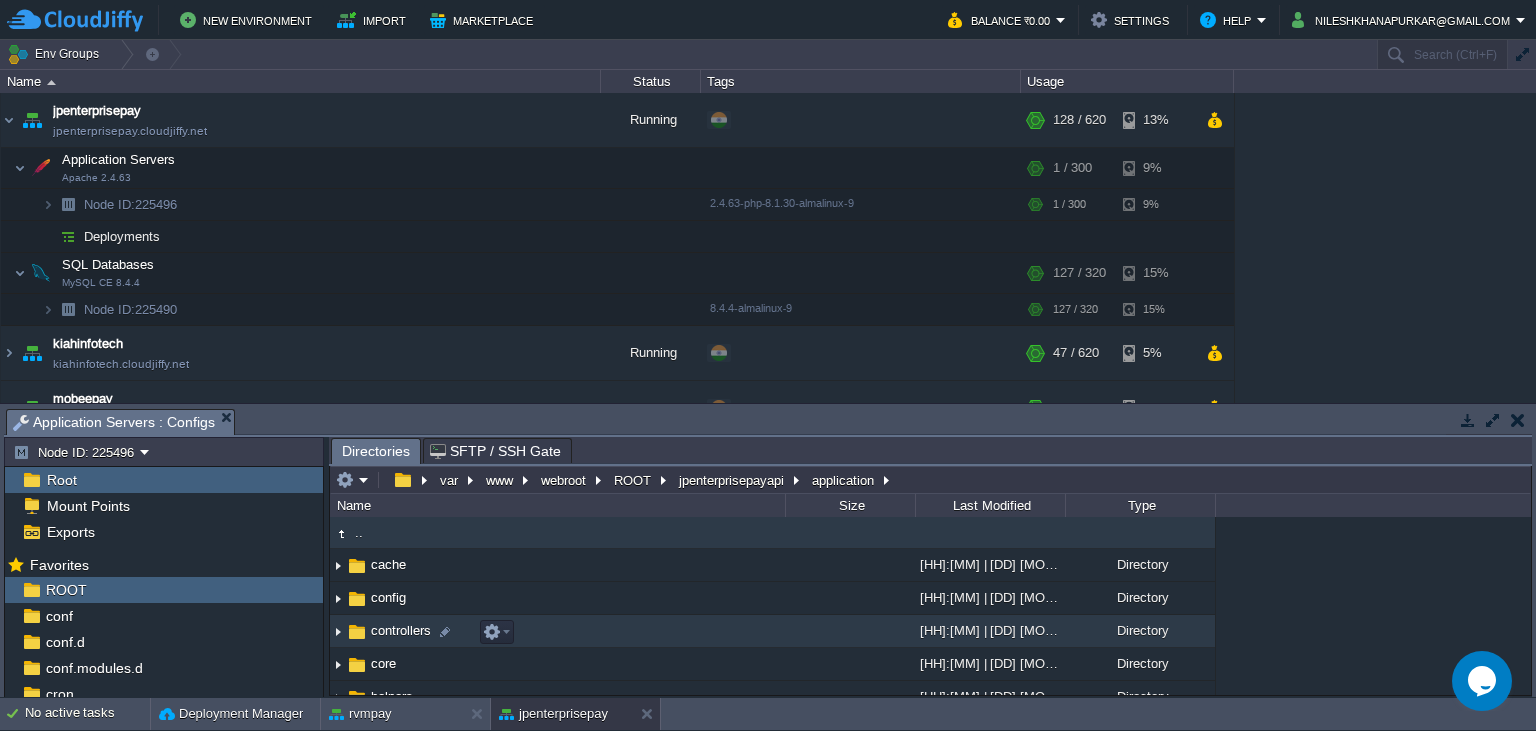 click on "controllers" at bounding box center (401, 630) 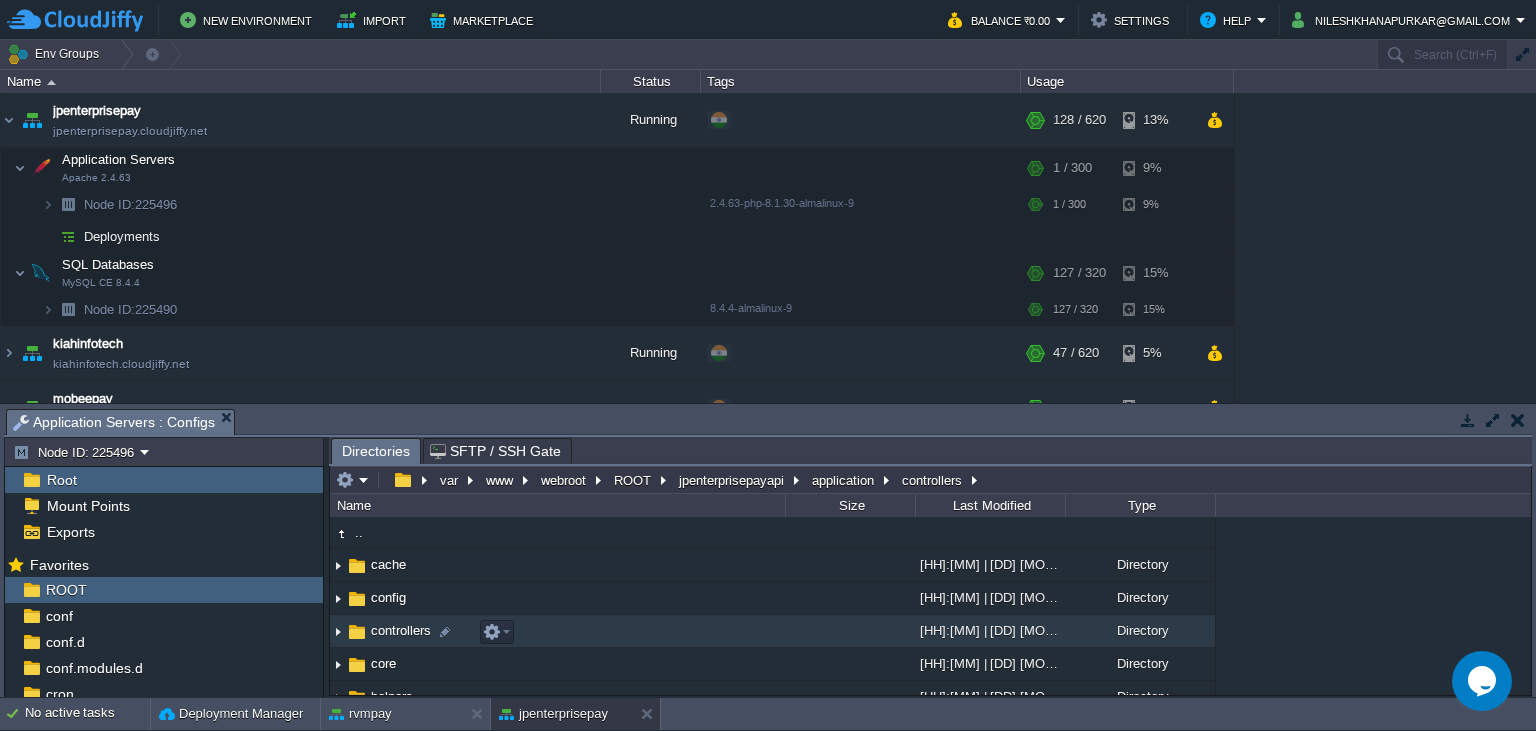 click on "controllers" at bounding box center (401, 630) 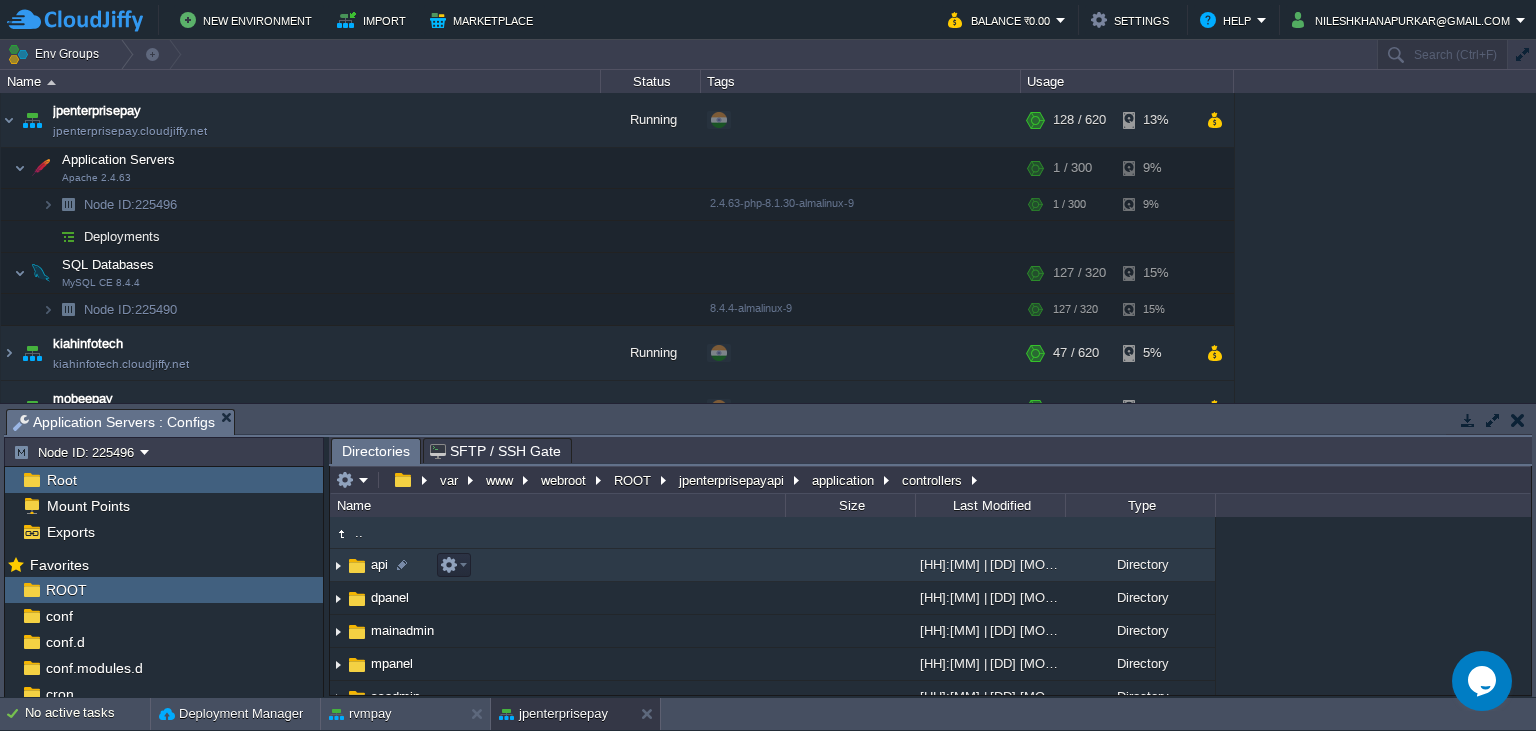click at bounding box center (357, 566) 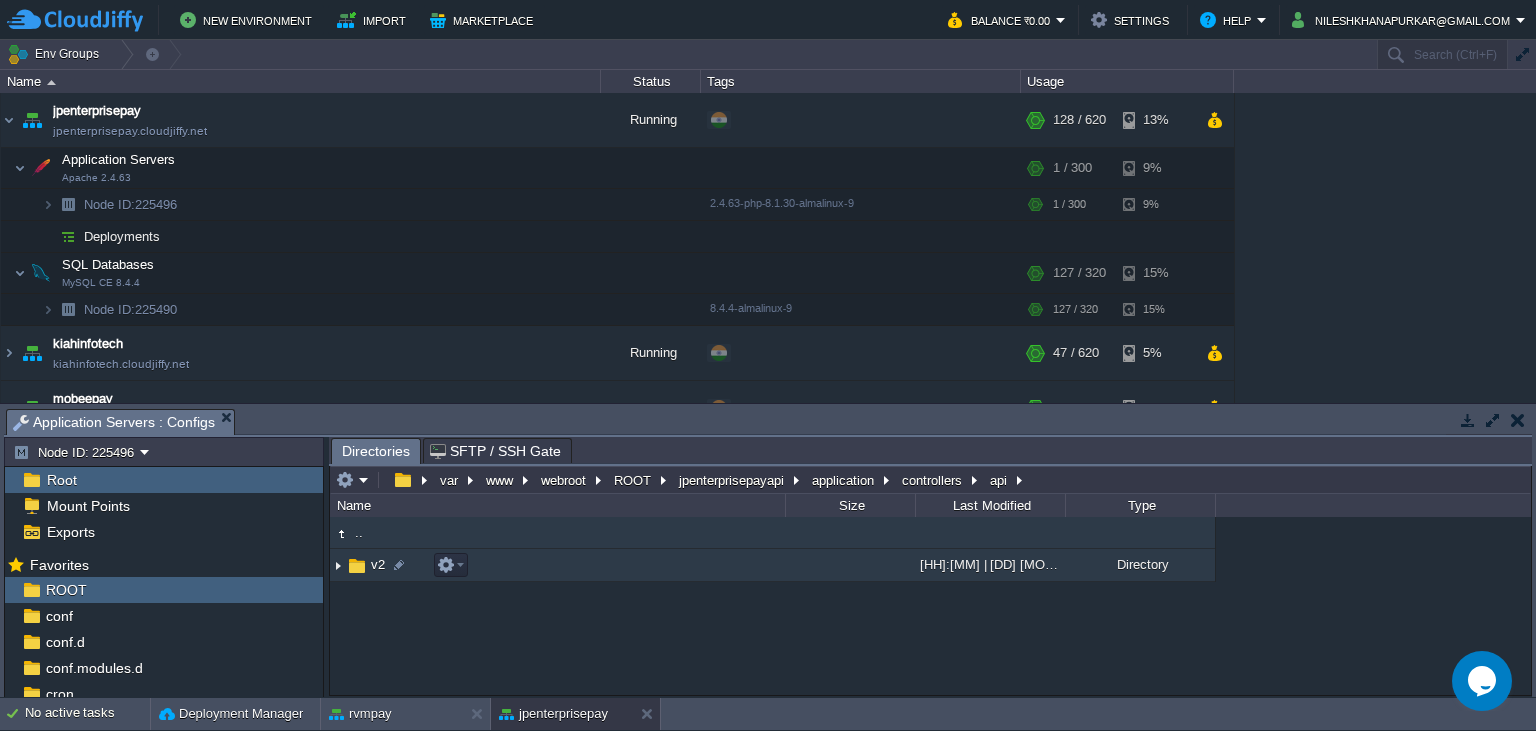 click on "v2" at bounding box center [378, 564] 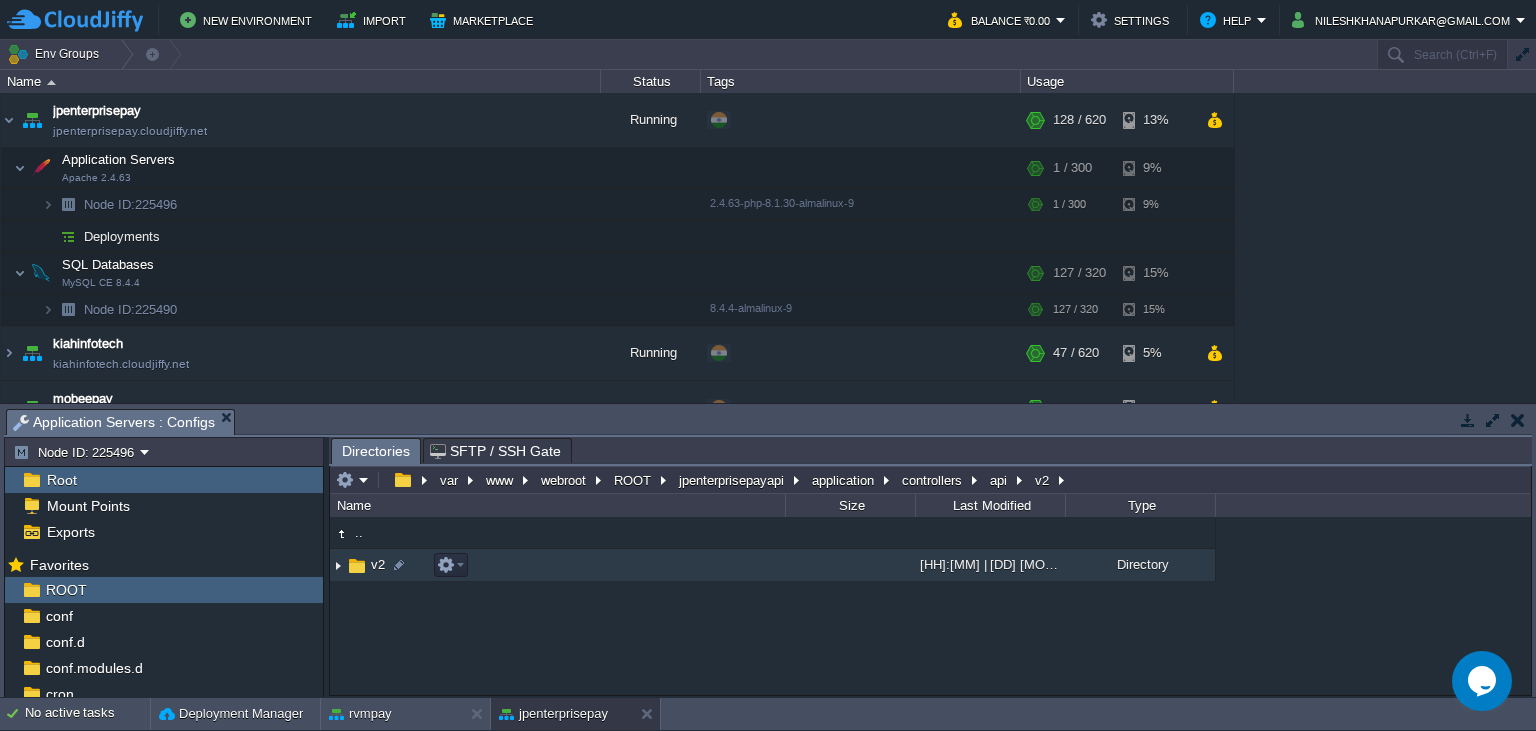 click on "v2" at bounding box center (378, 564) 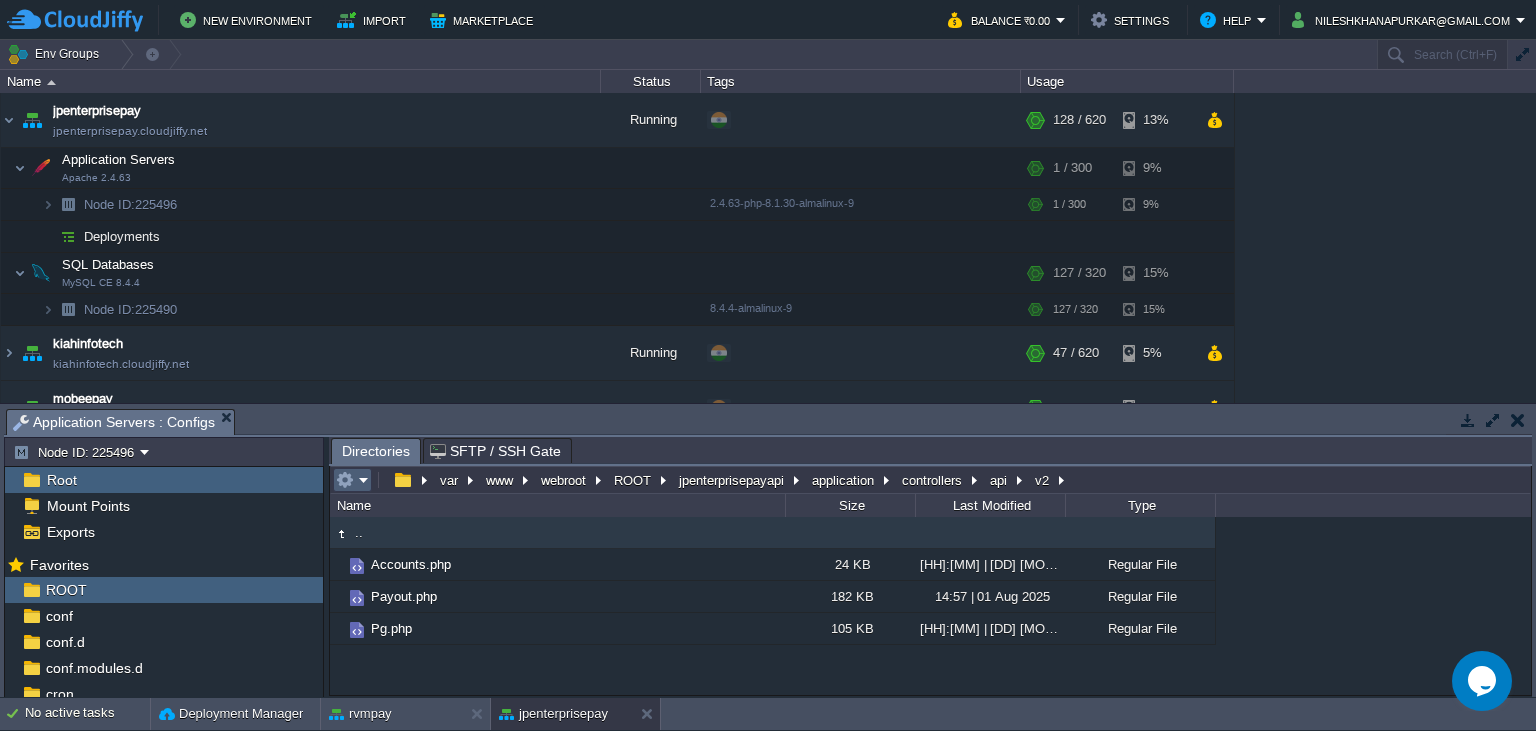 click at bounding box center (352, 480) 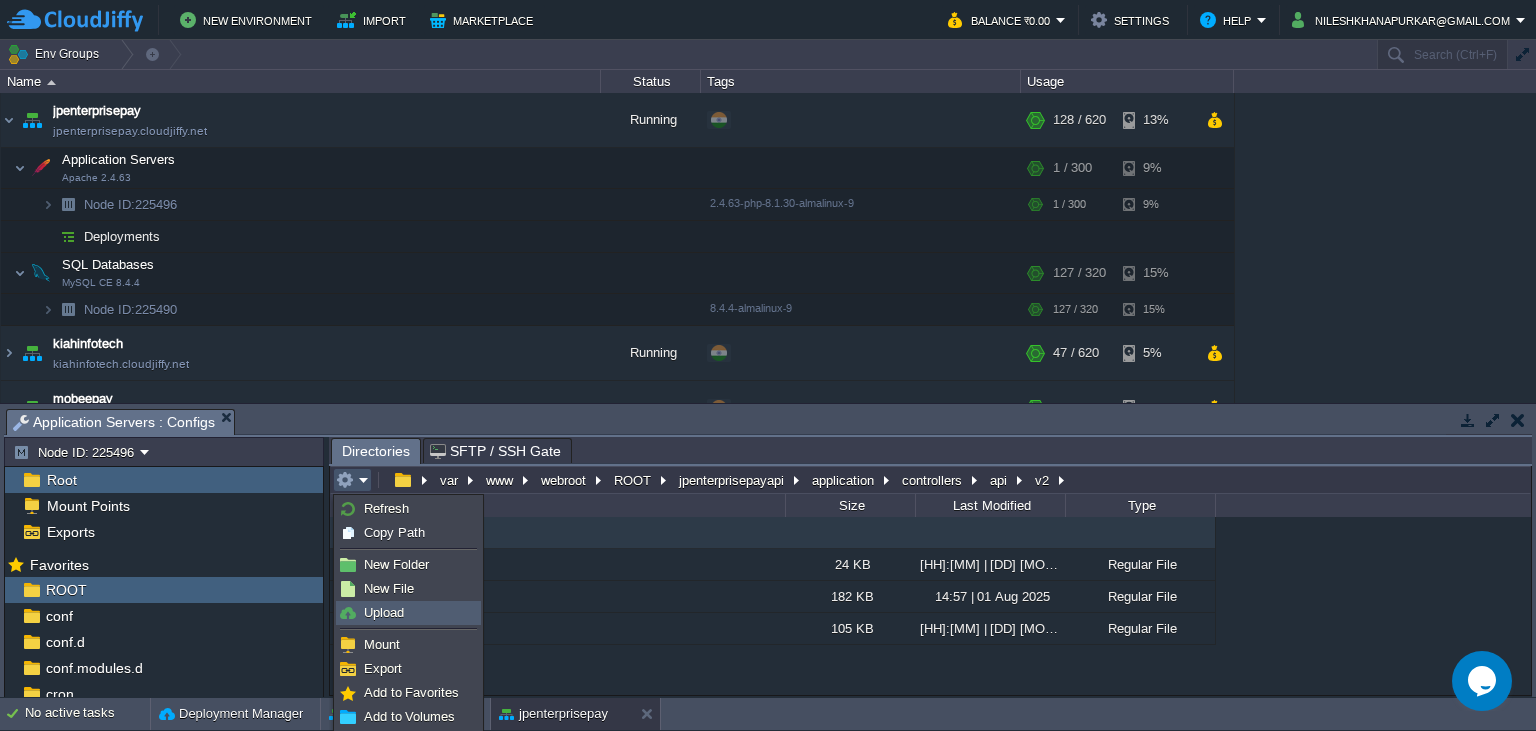 click on "Upload" at bounding box center [408, 613] 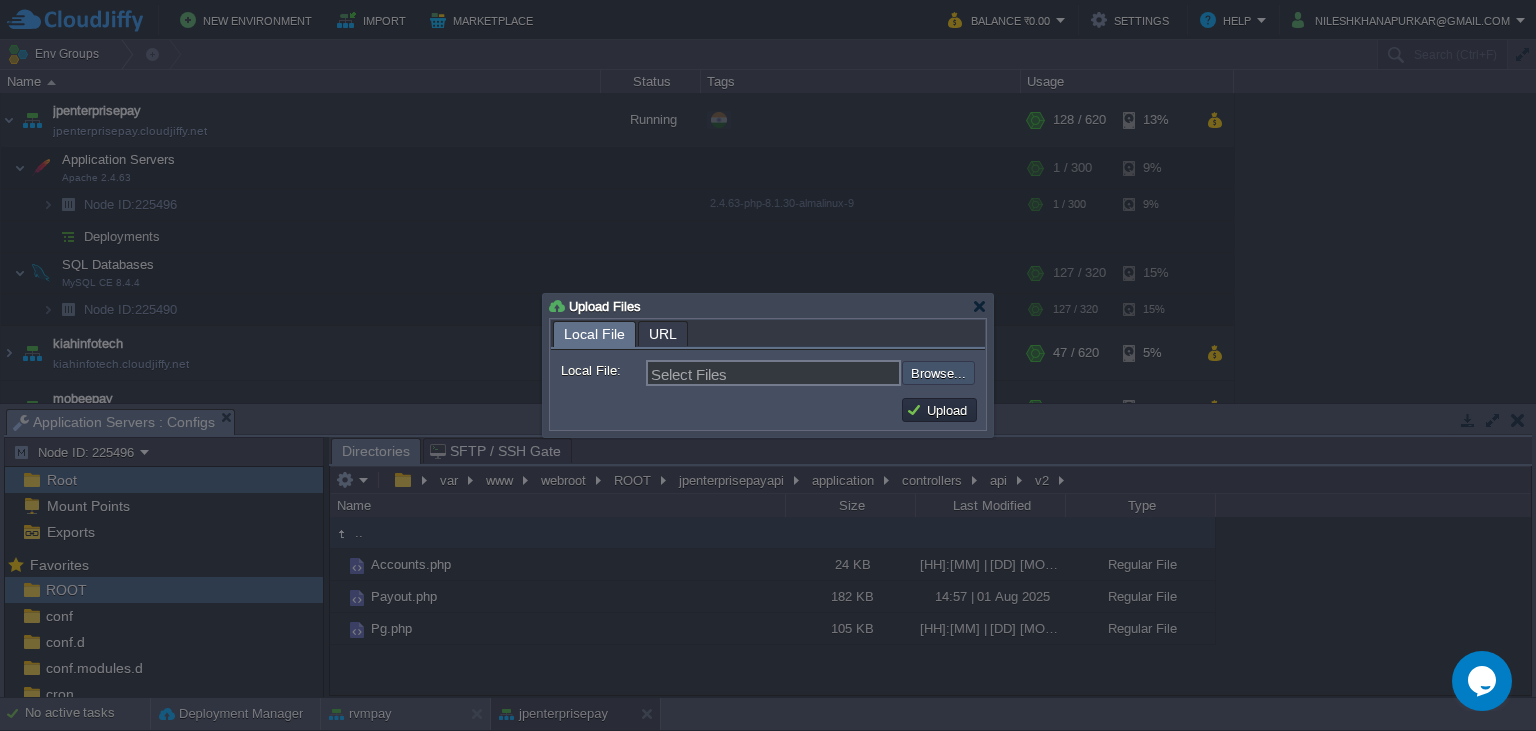 click at bounding box center [848, 373] 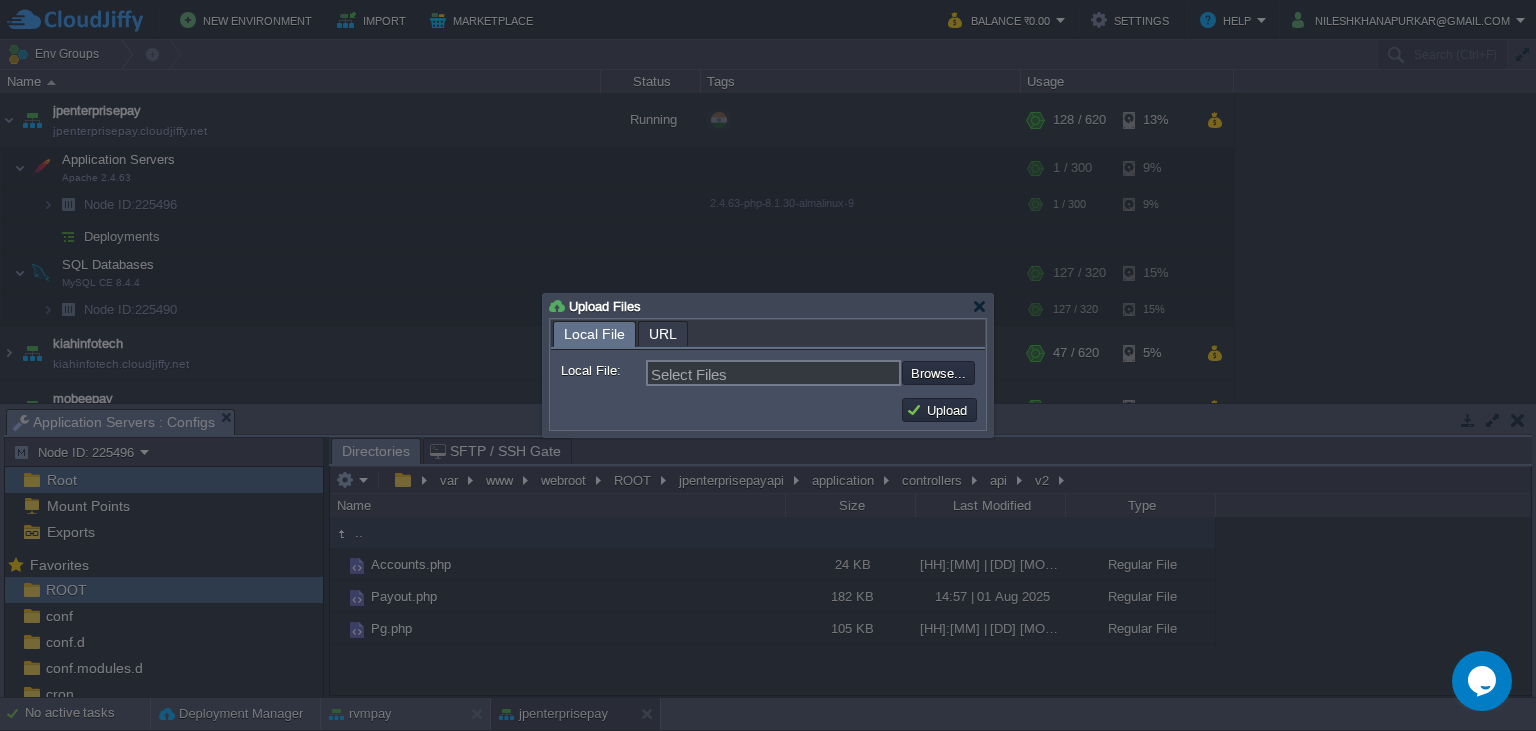 type on "C:\fakepath\Payout.php" 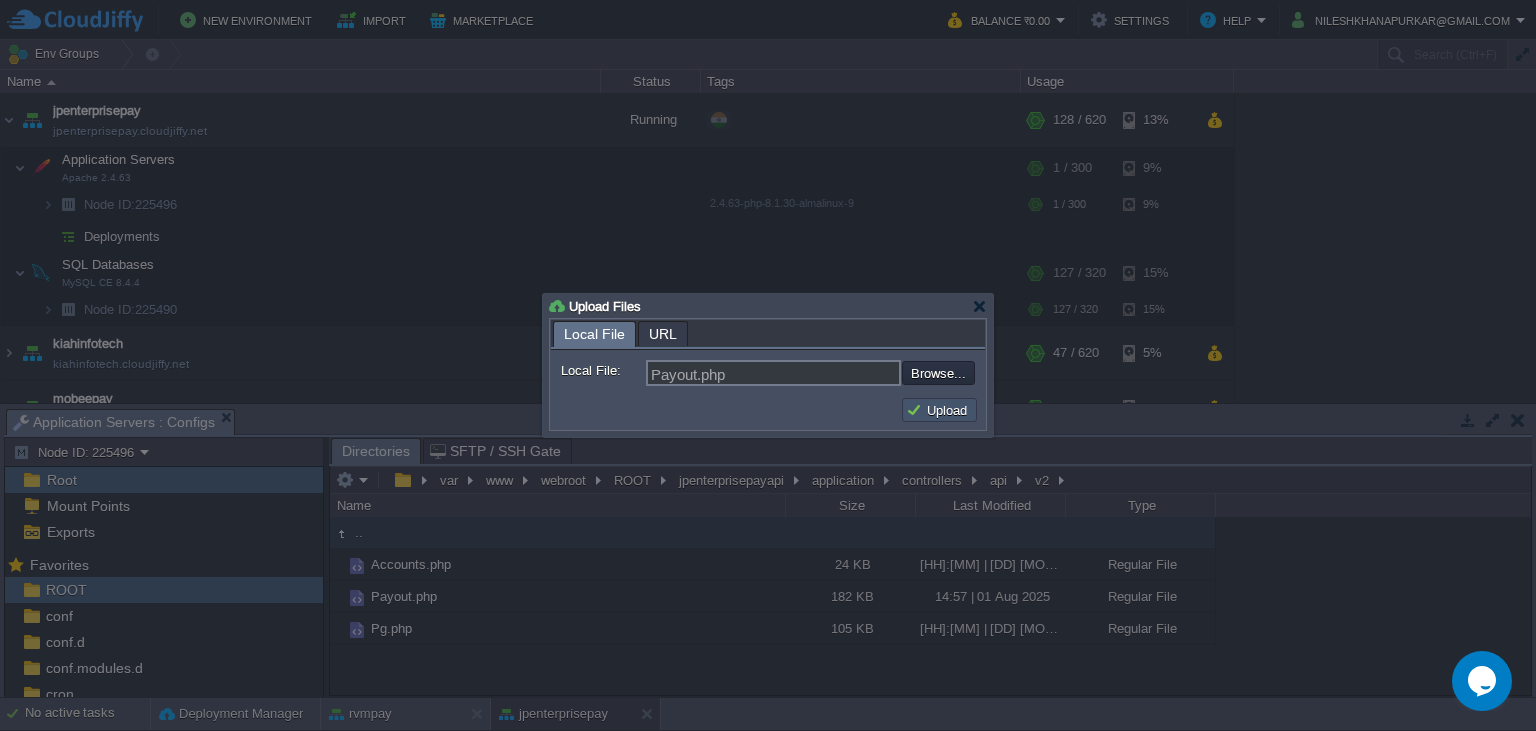 click on "Upload" at bounding box center (939, 410) 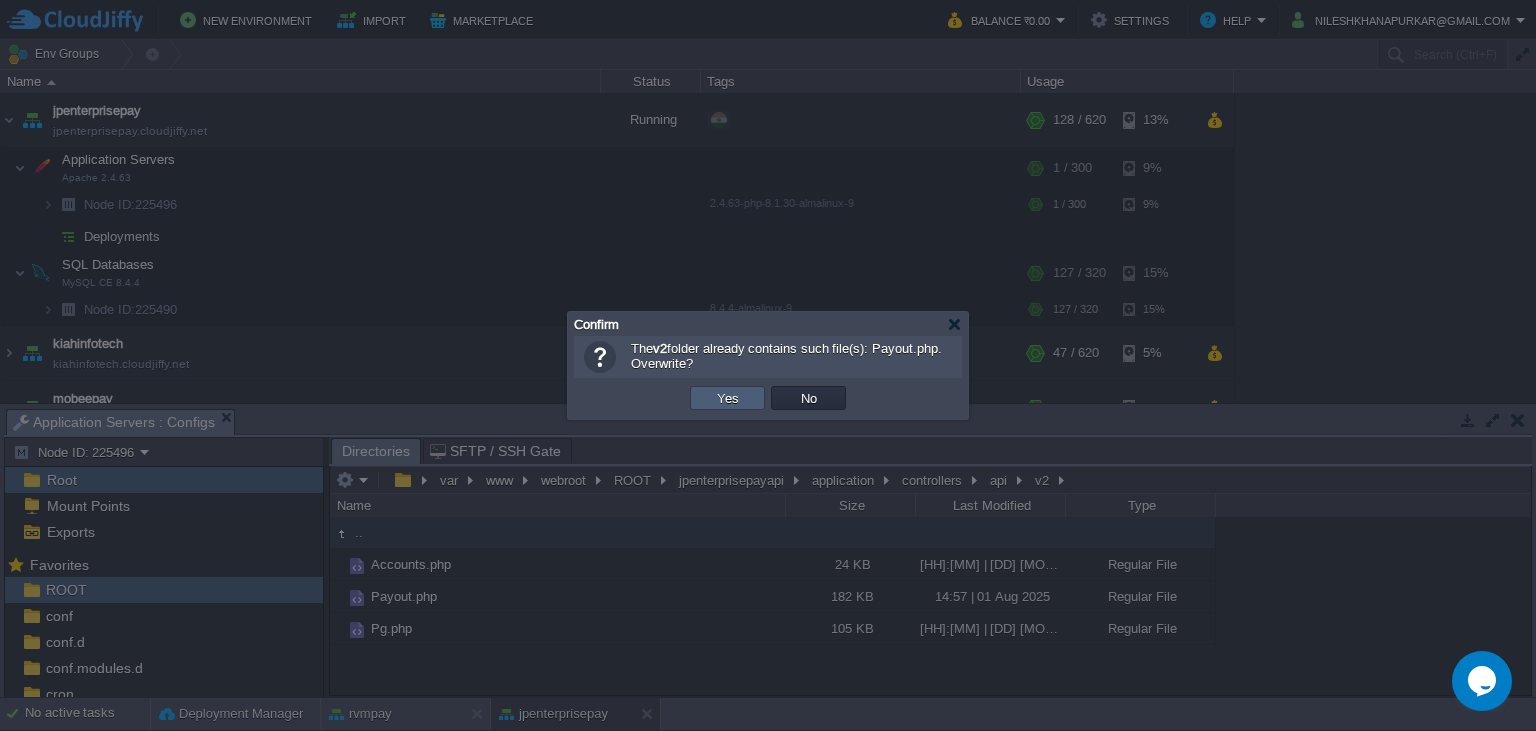 click on "Yes" at bounding box center (728, 398) 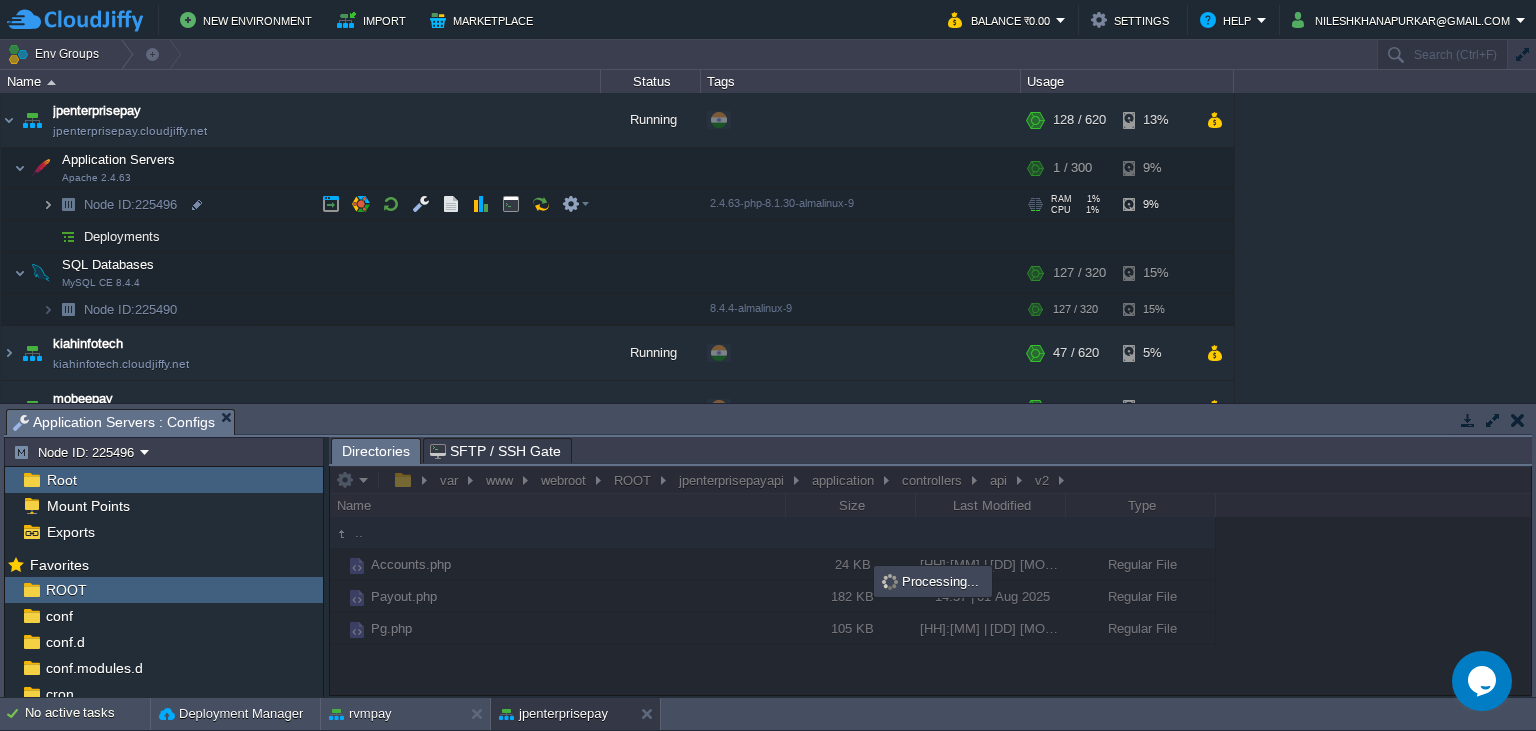 scroll, scrollTop: 182, scrollLeft: 0, axis: vertical 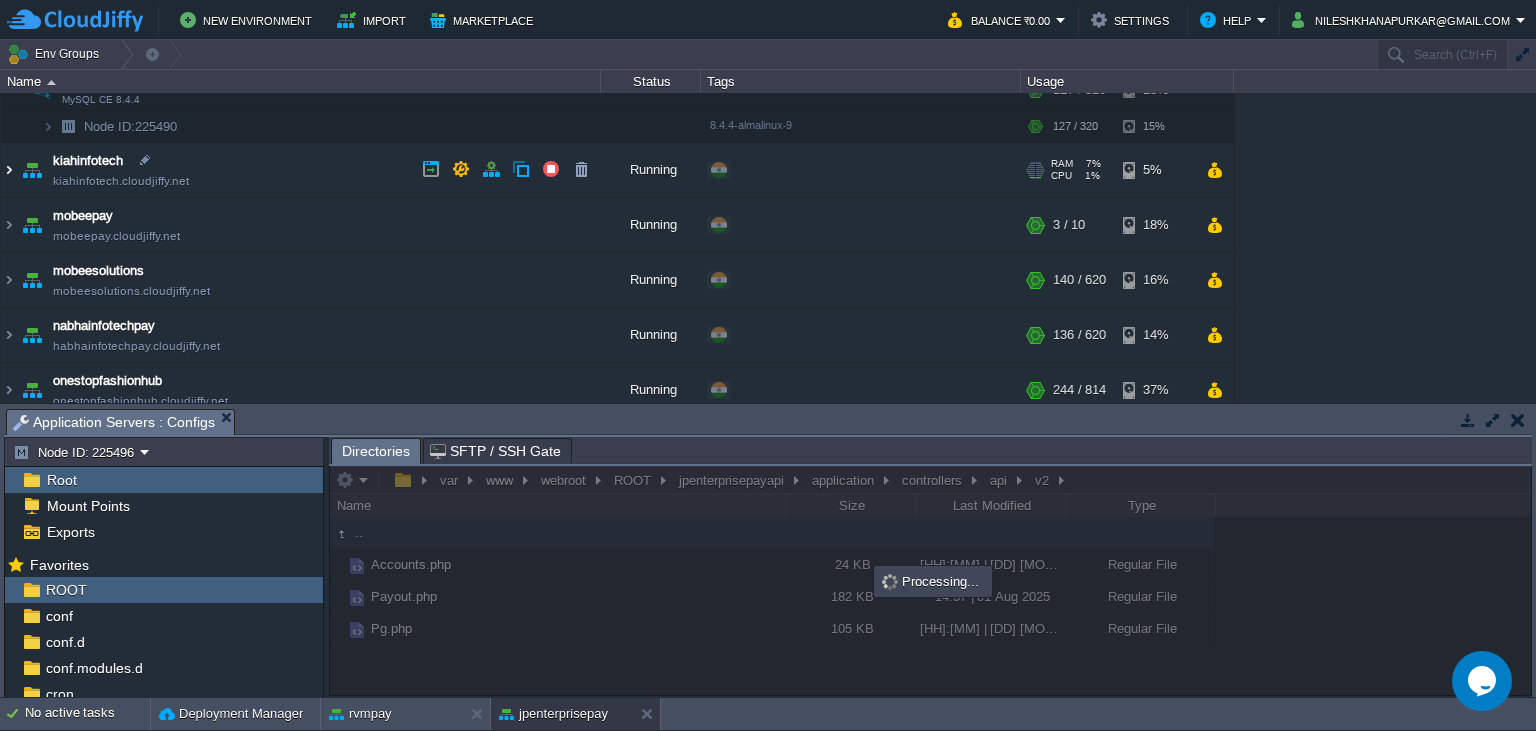 click at bounding box center [9, 171] 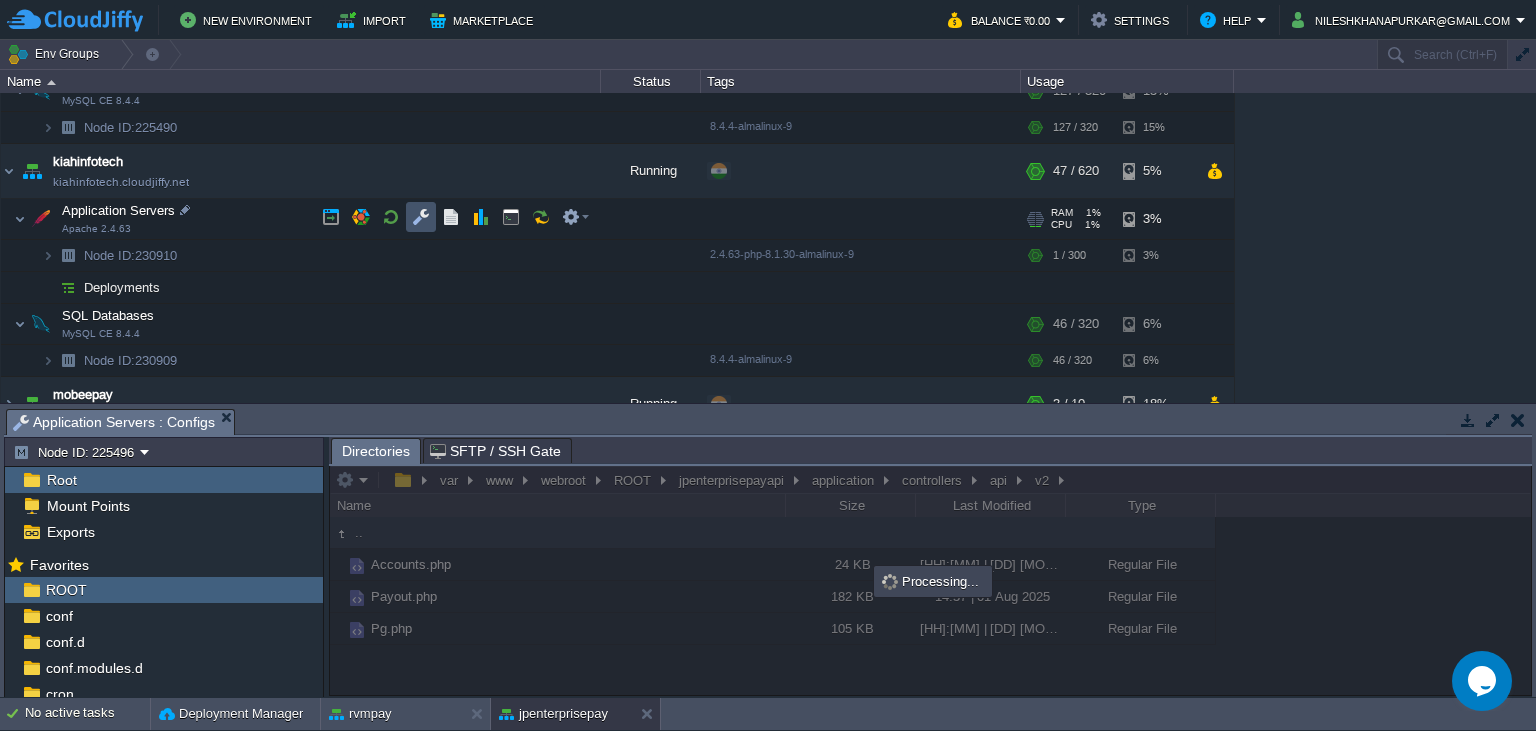 click at bounding box center [421, 217] 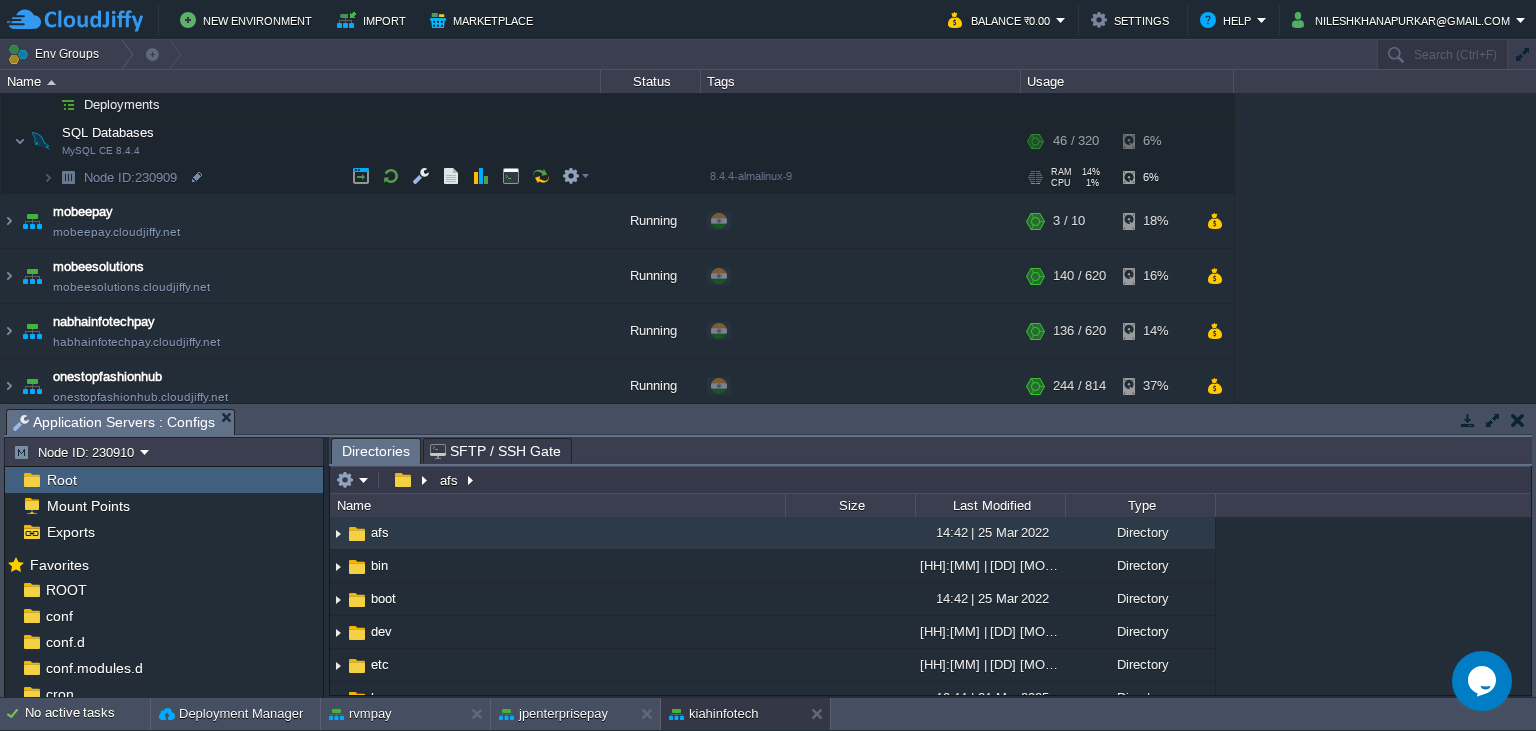 scroll, scrollTop: 182, scrollLeft: 0, axis: vertical 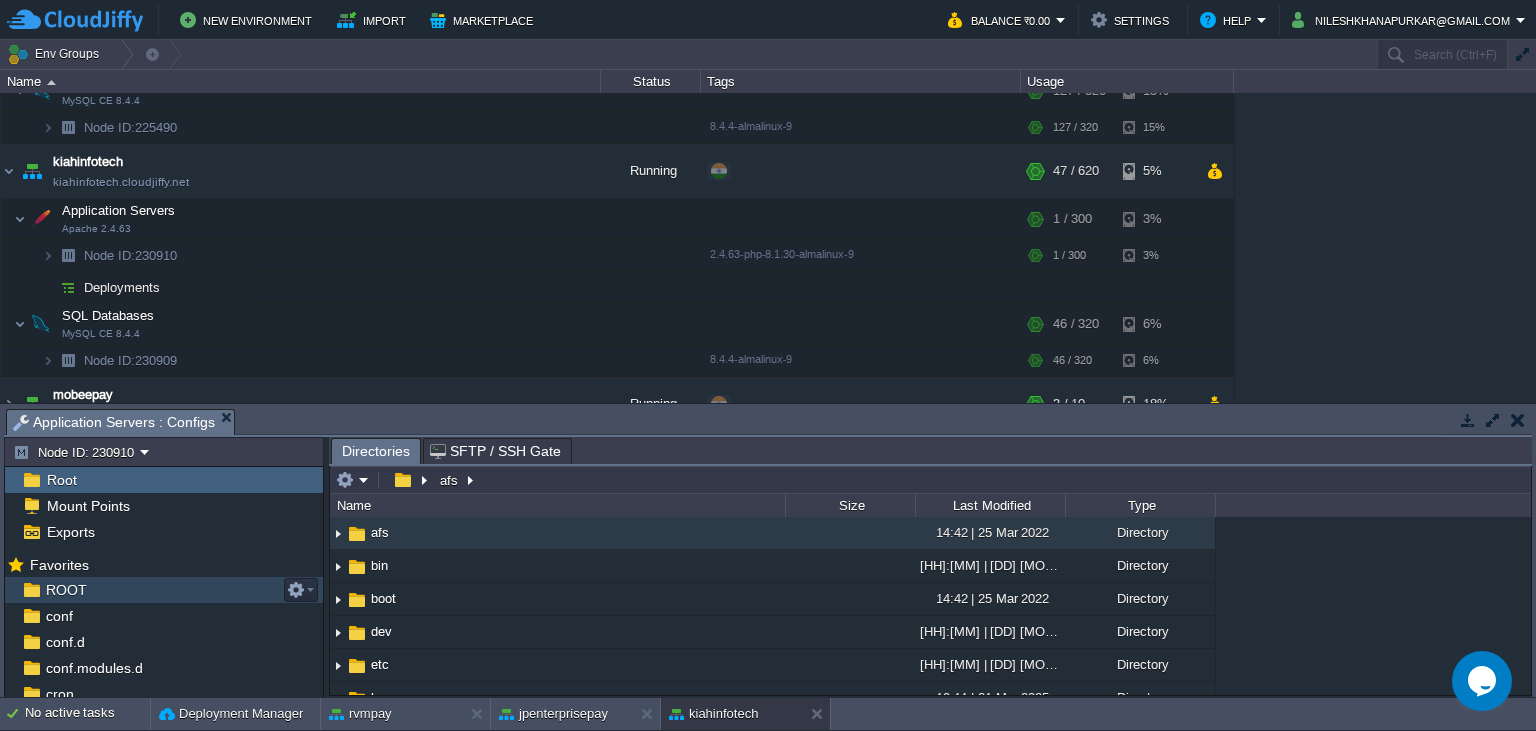 click on "ROOT" at bounding box center [164, 590] 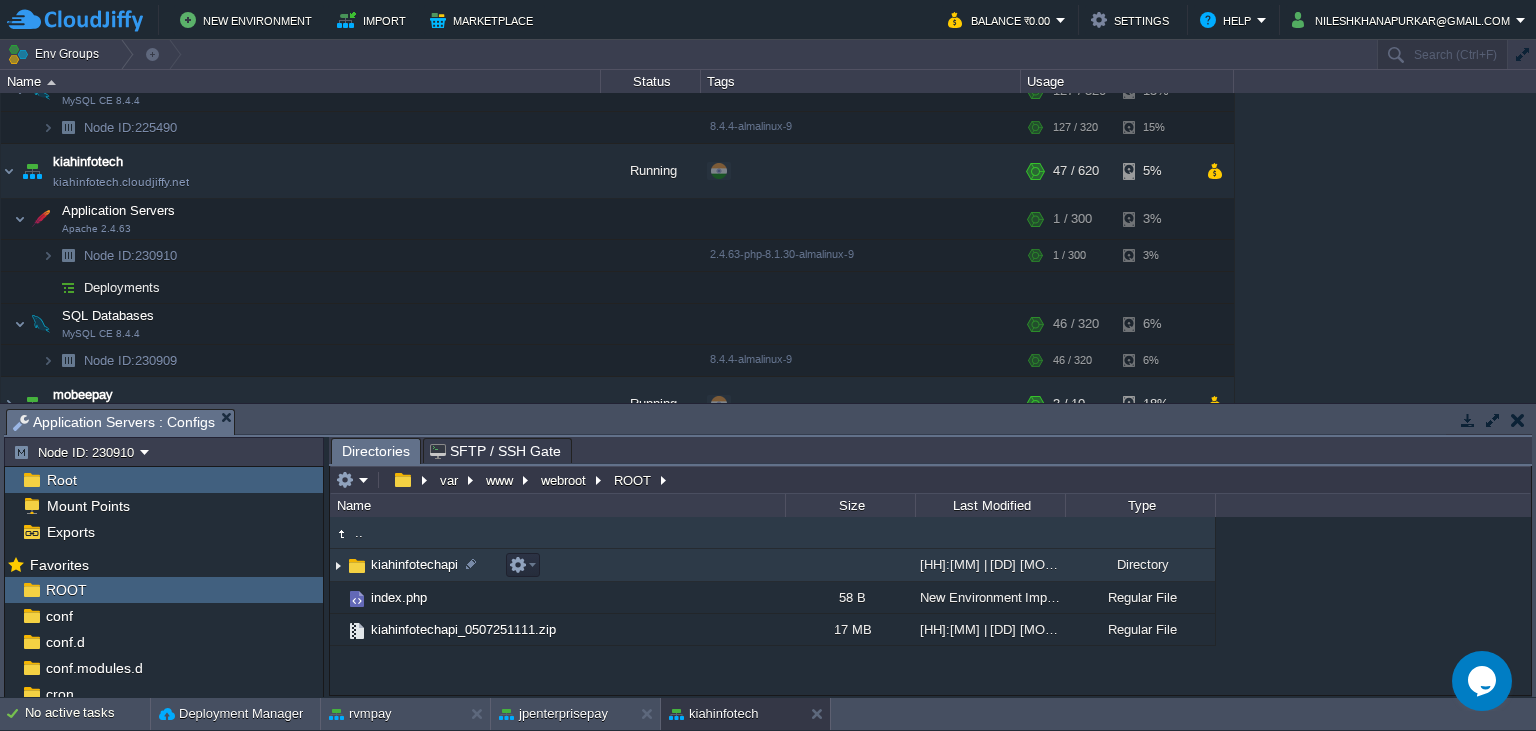 click on "kiahinfotechapi" at bounding box center (414, 564) 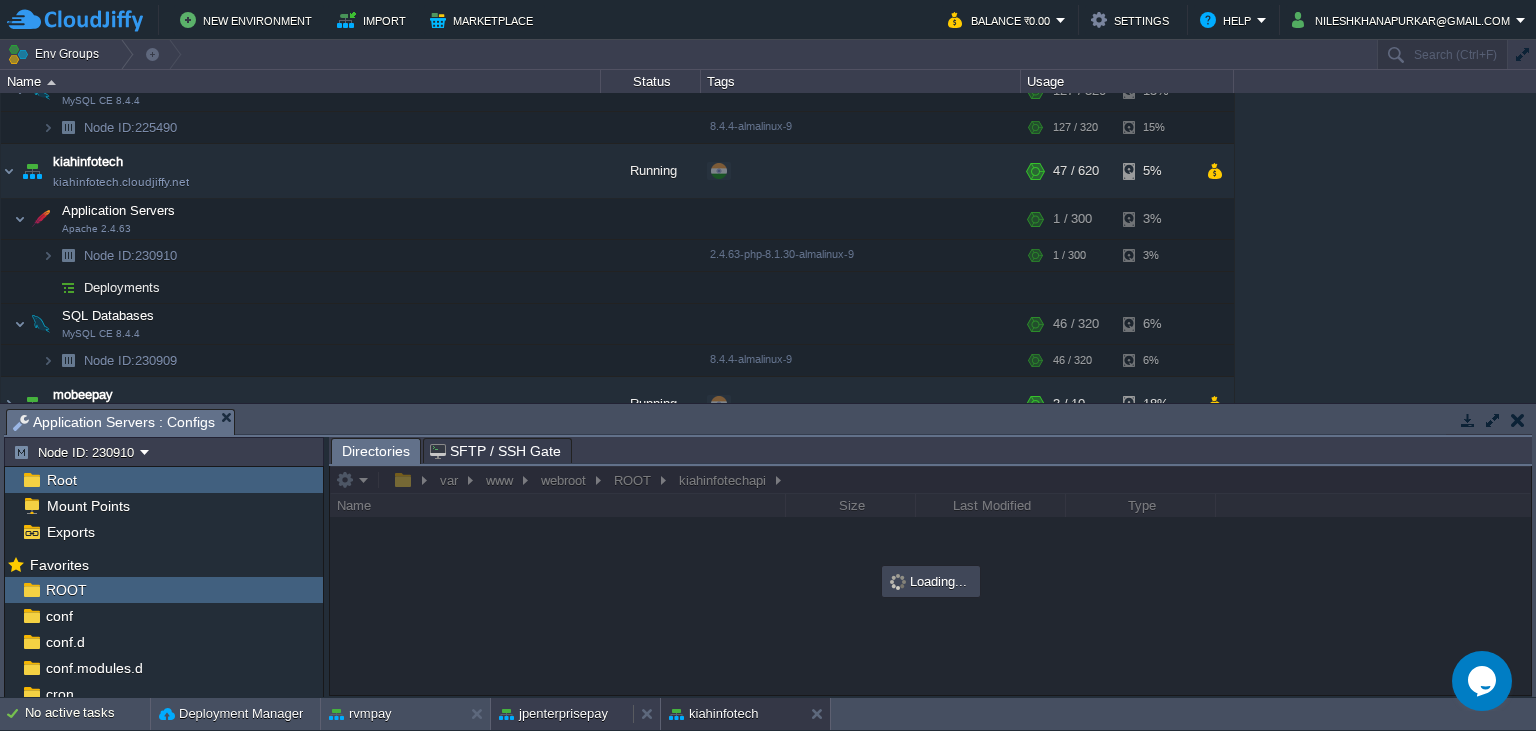 click on "jpenterprisepay" at bounding box center (553, 714) 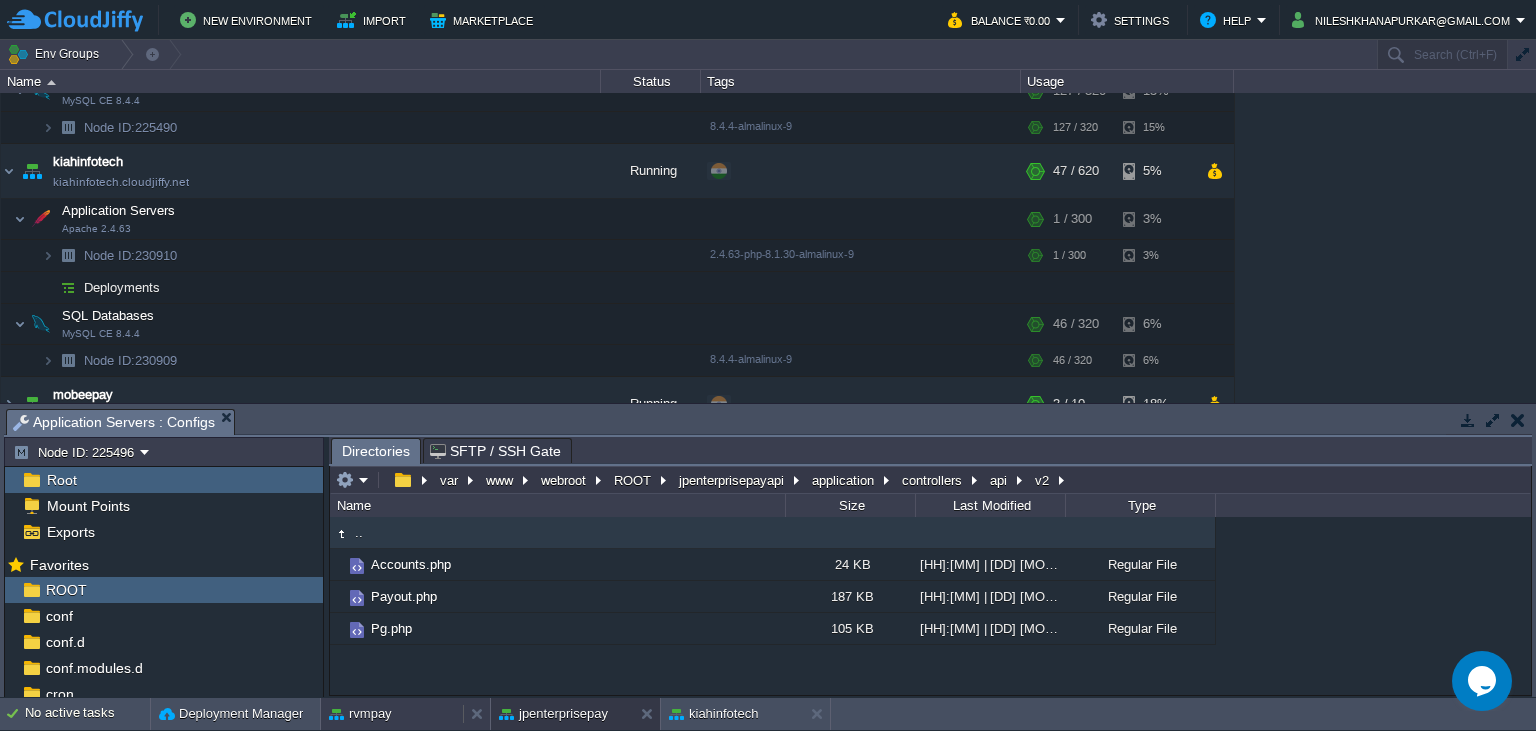 click on "rvmpay" at bounding box center [392, 714] 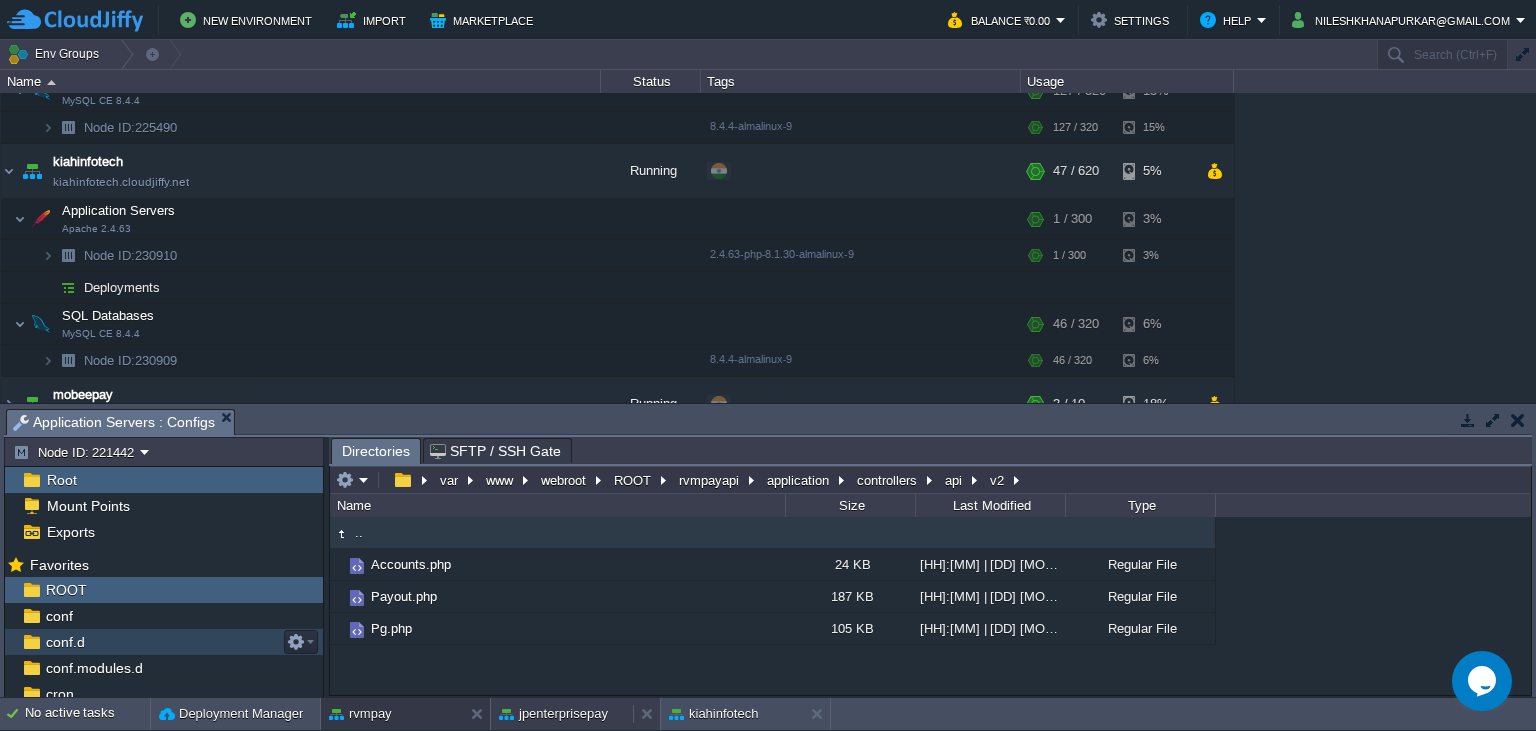 click on "jpenterprisepay" at bounding box center [553, 714] 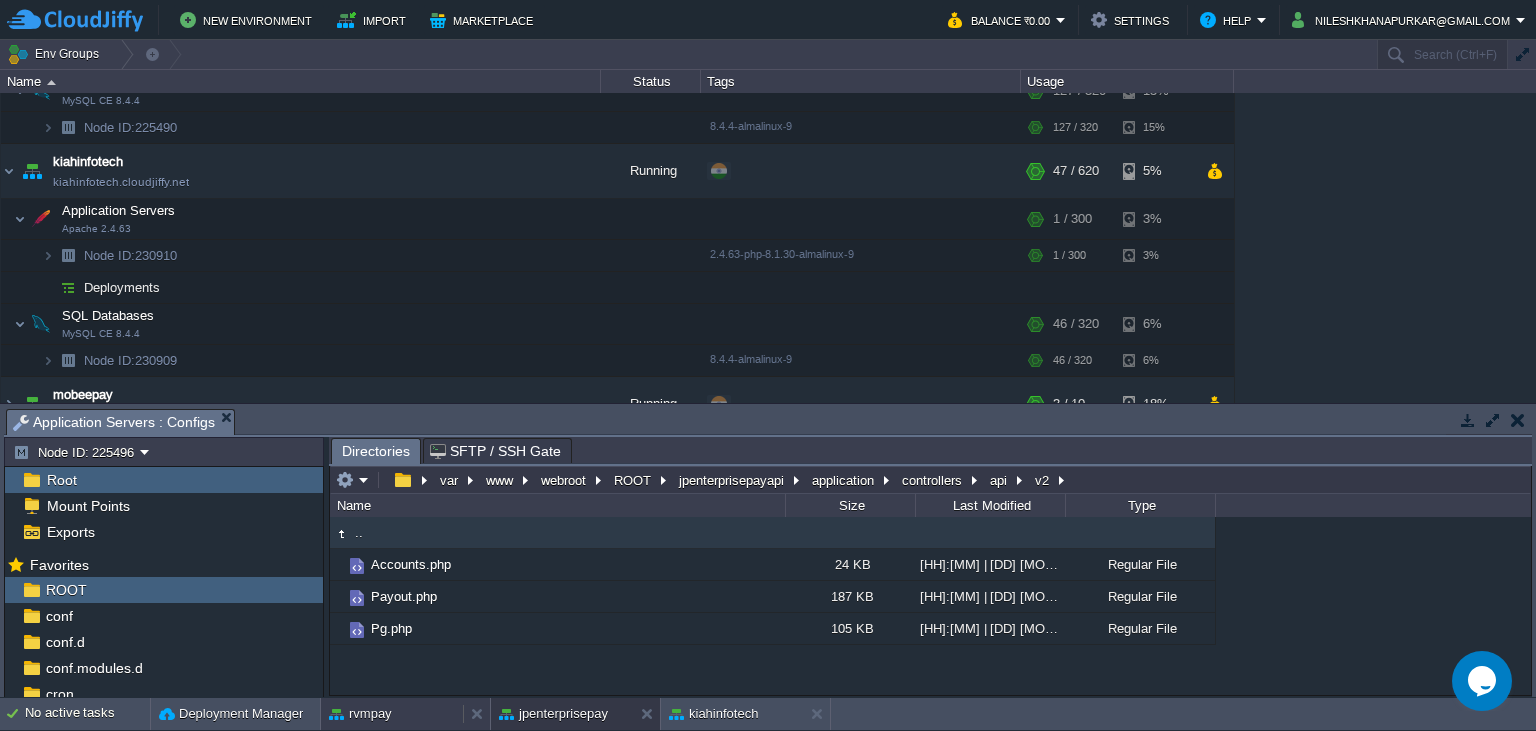 click on "rvmpay" at bounding box center [392, 714] 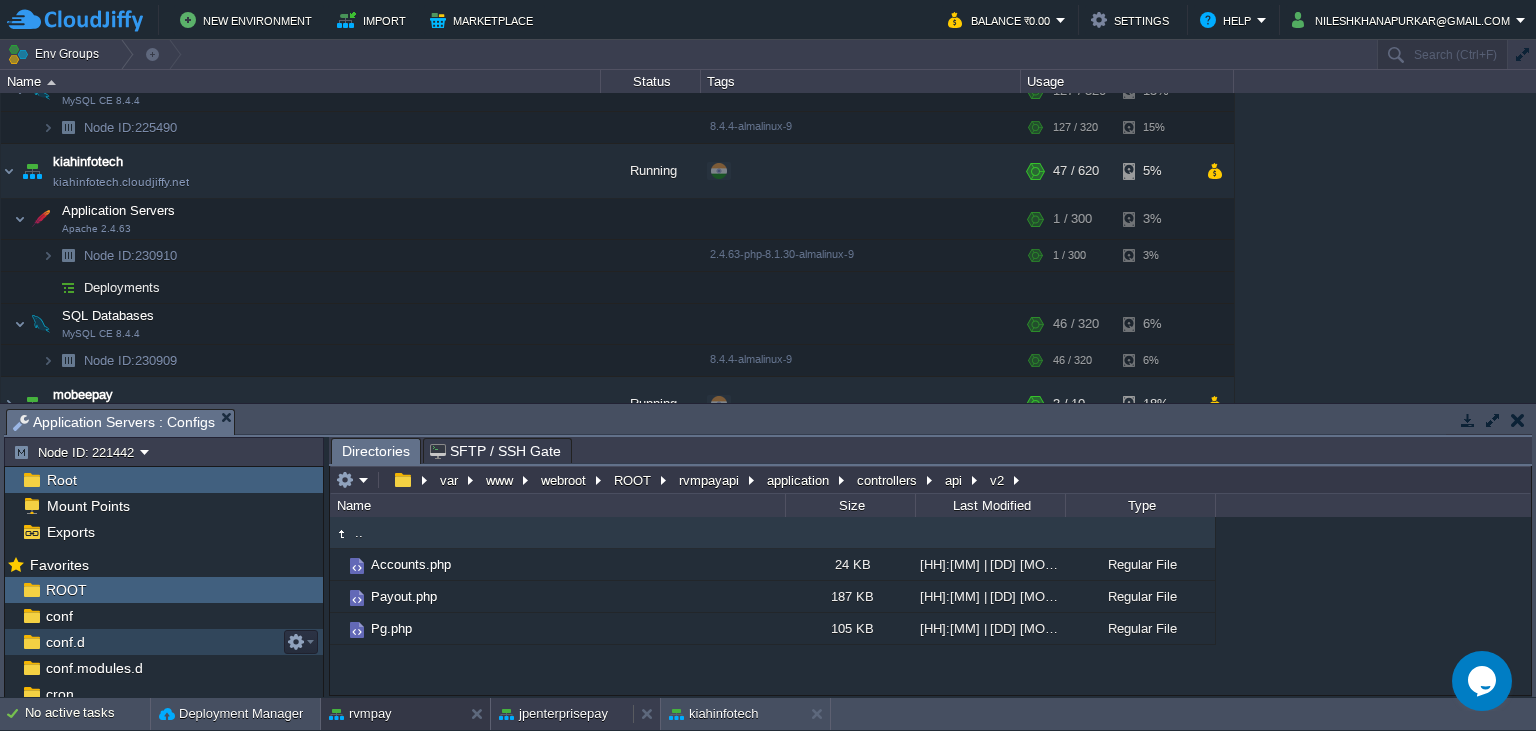 click on "jpenterprisepay" at bounding box center [553, 714] 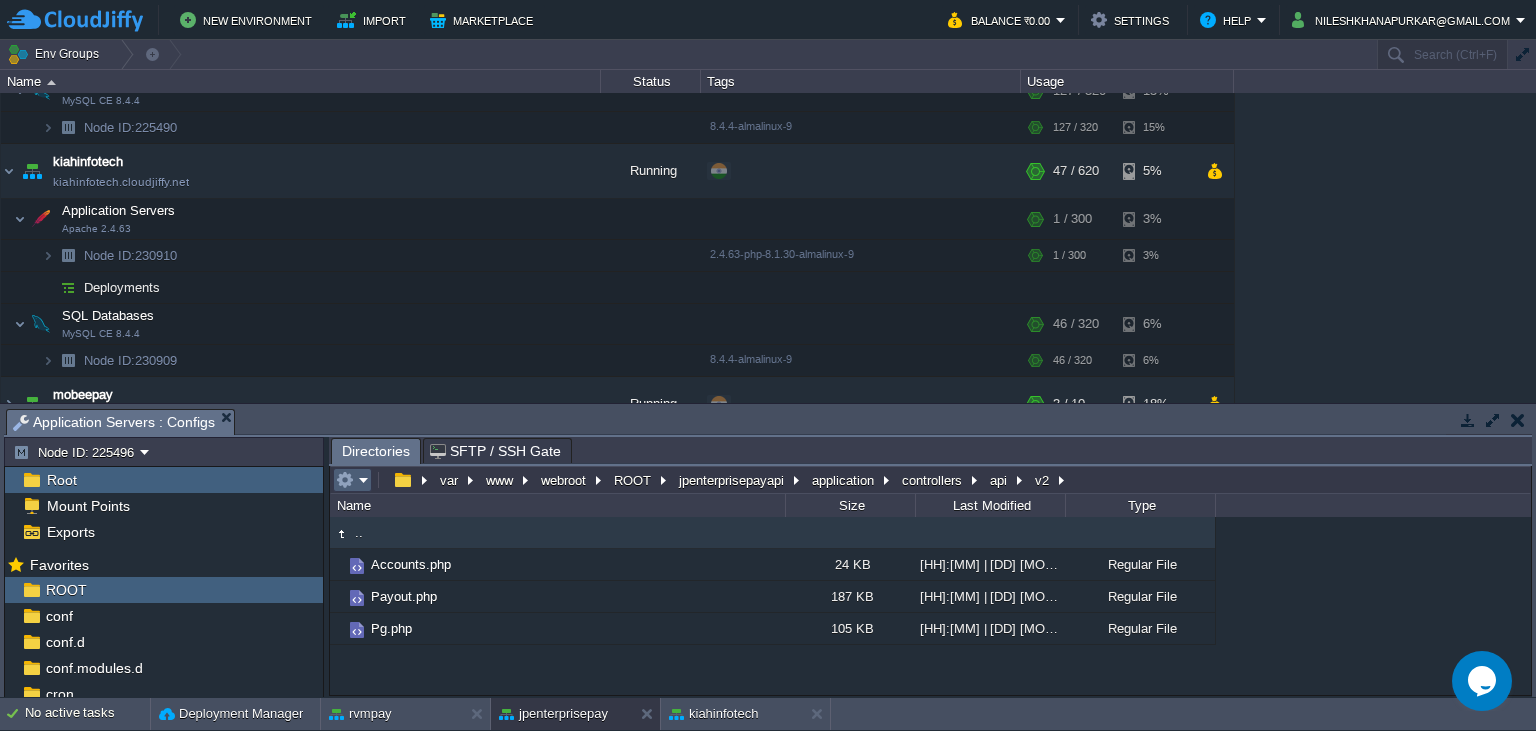 click at bounding box center (352, 480) 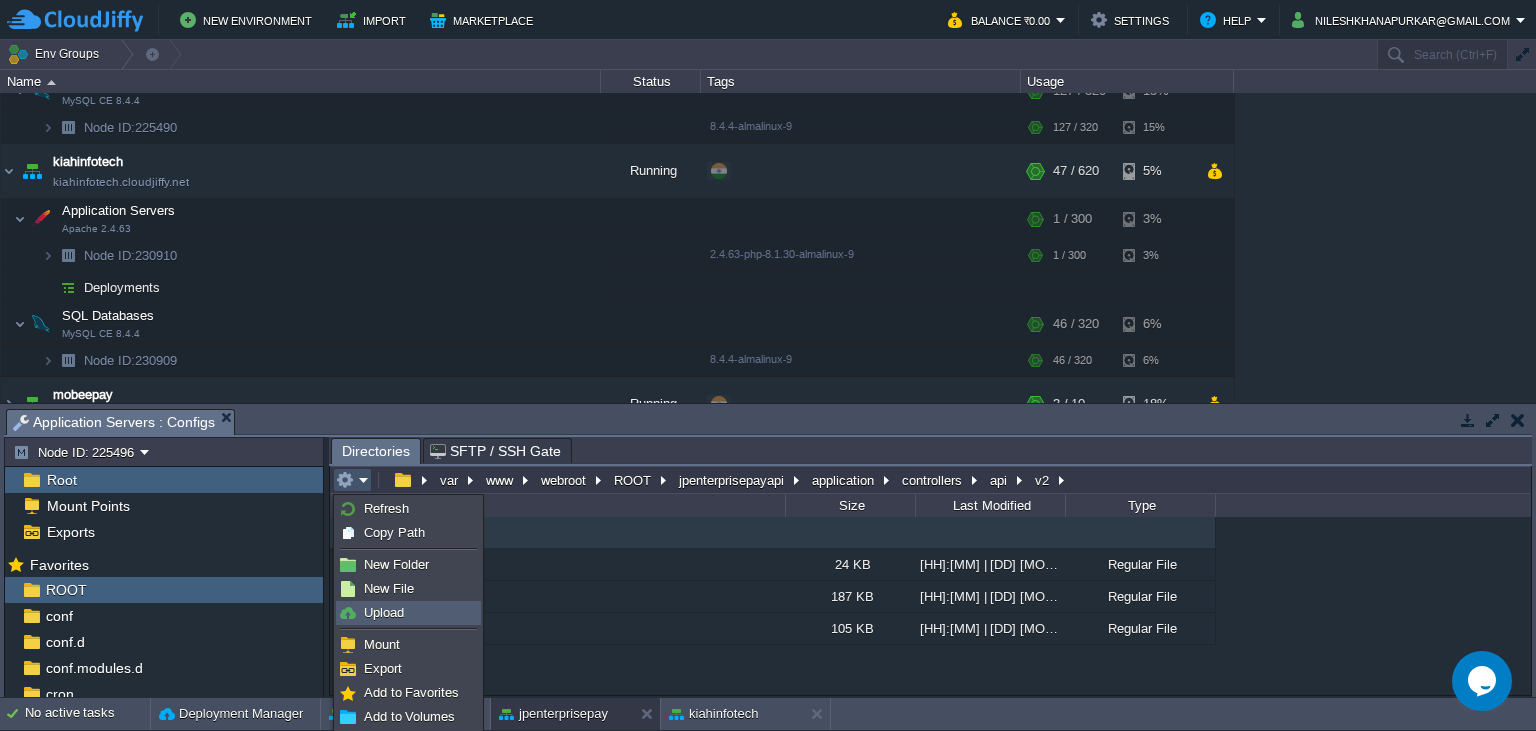 click on "Upload" at bounding box center (408, 613) 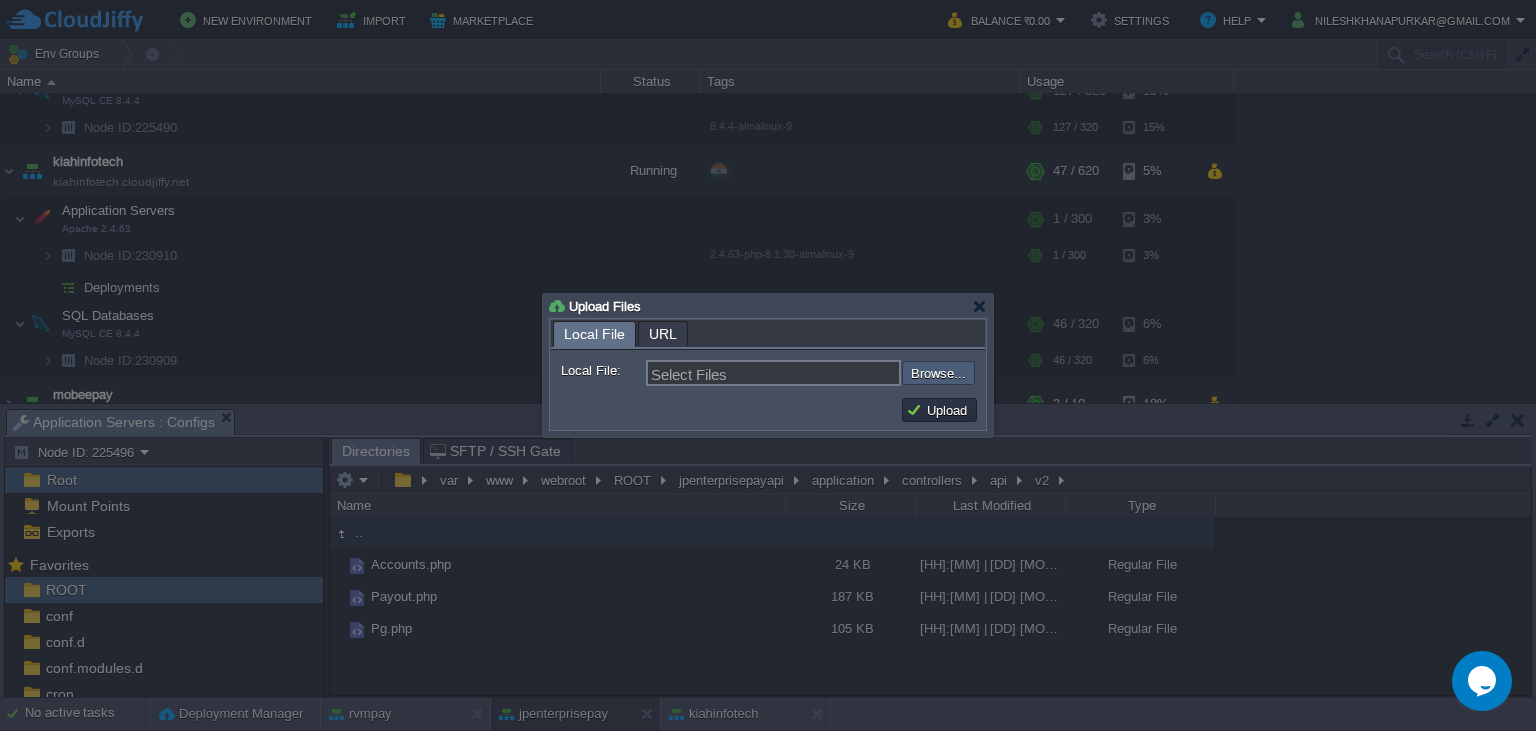 click at bounding box center (848, 373) 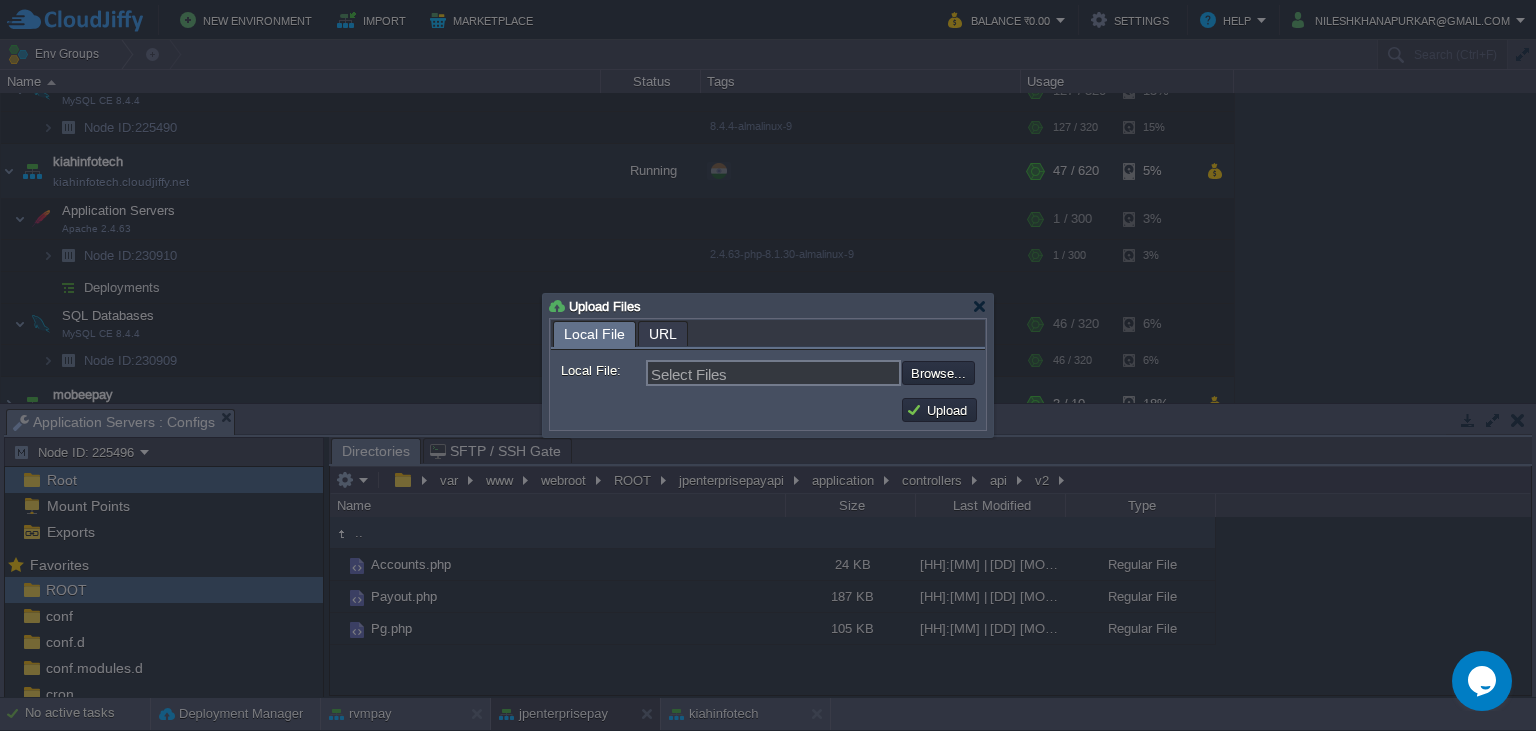 type on "C:\fakepath\Pg.php" 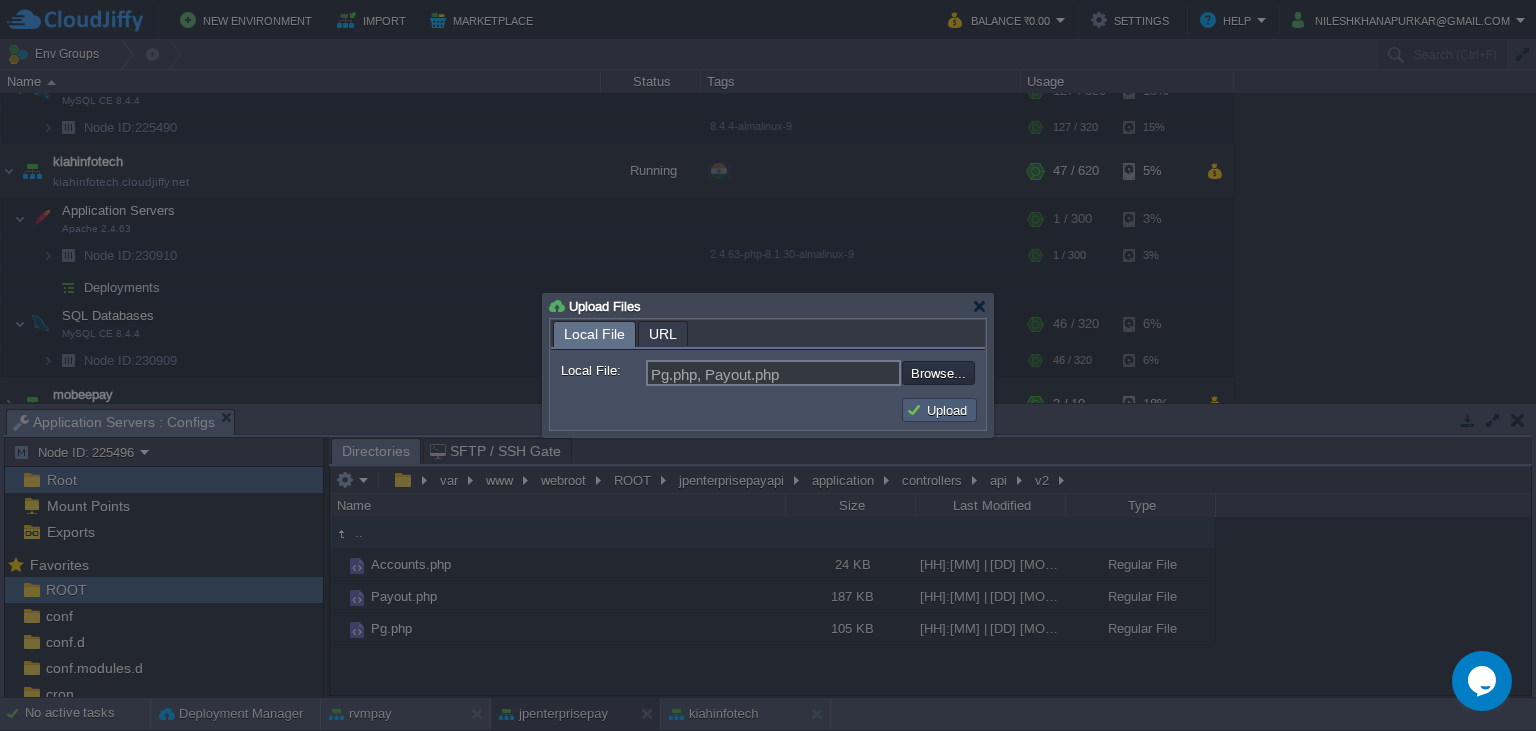 click on "Upload" at bounding box center (939, 410) 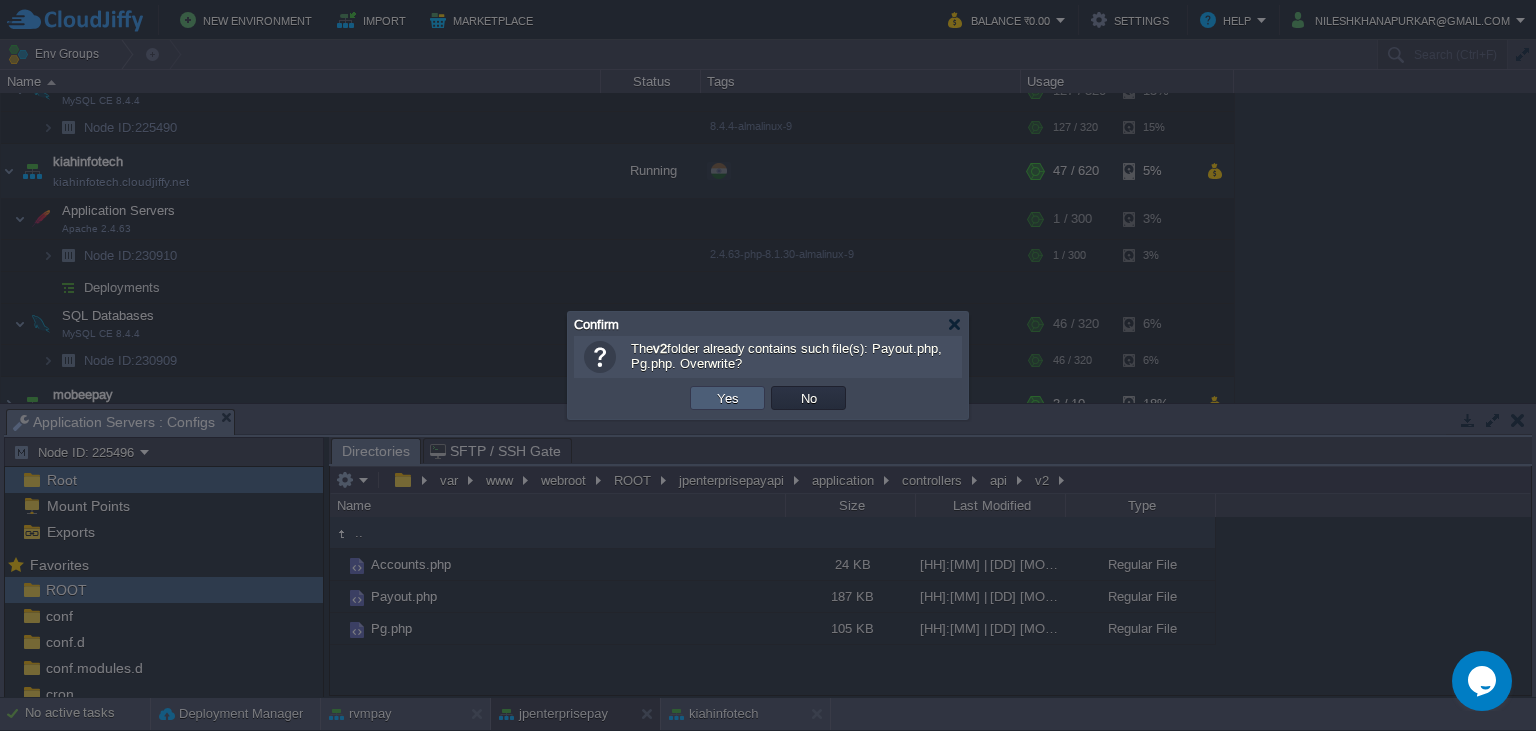 click on "Yes" at bounding box center [727, 398] 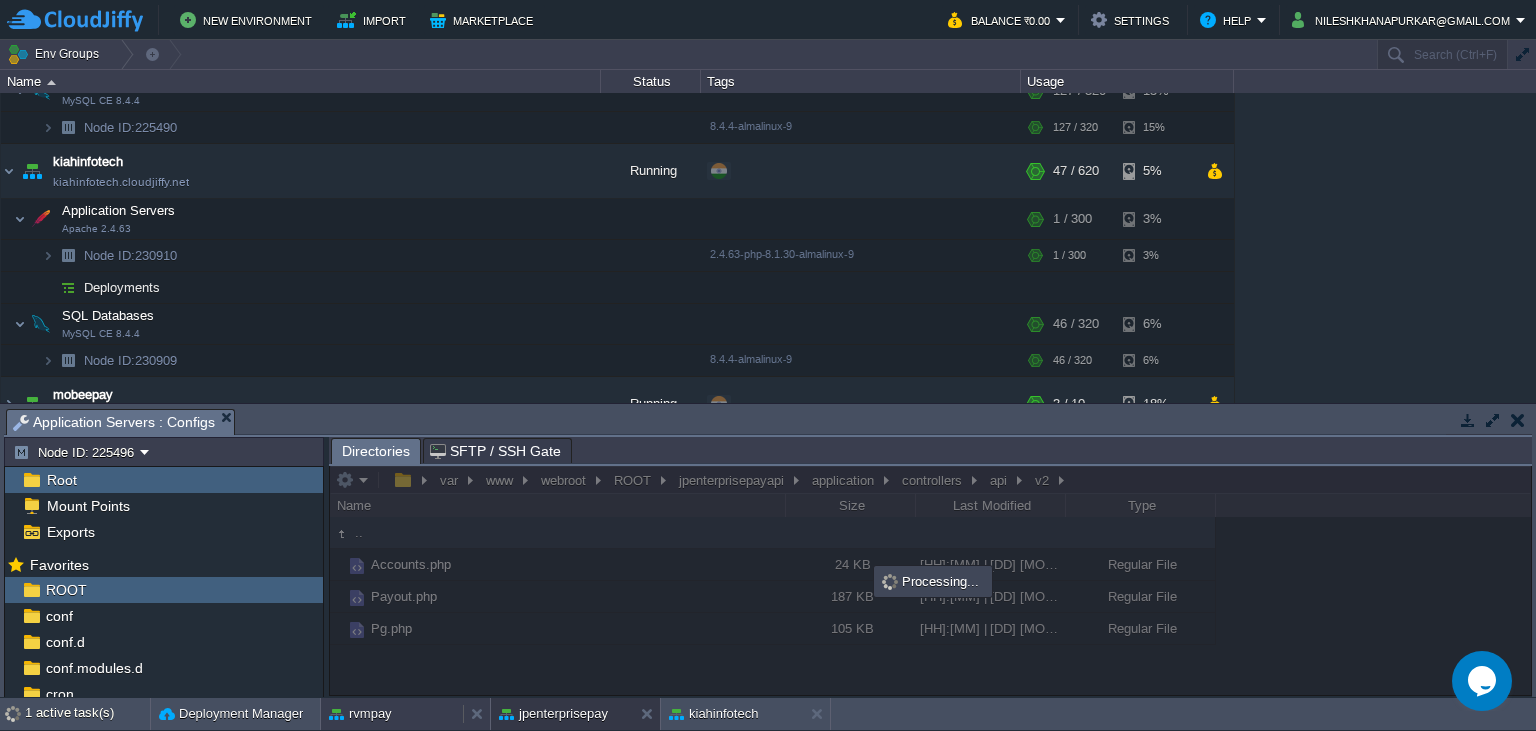 click on "rvmpay" at bounding box center (392, 714) 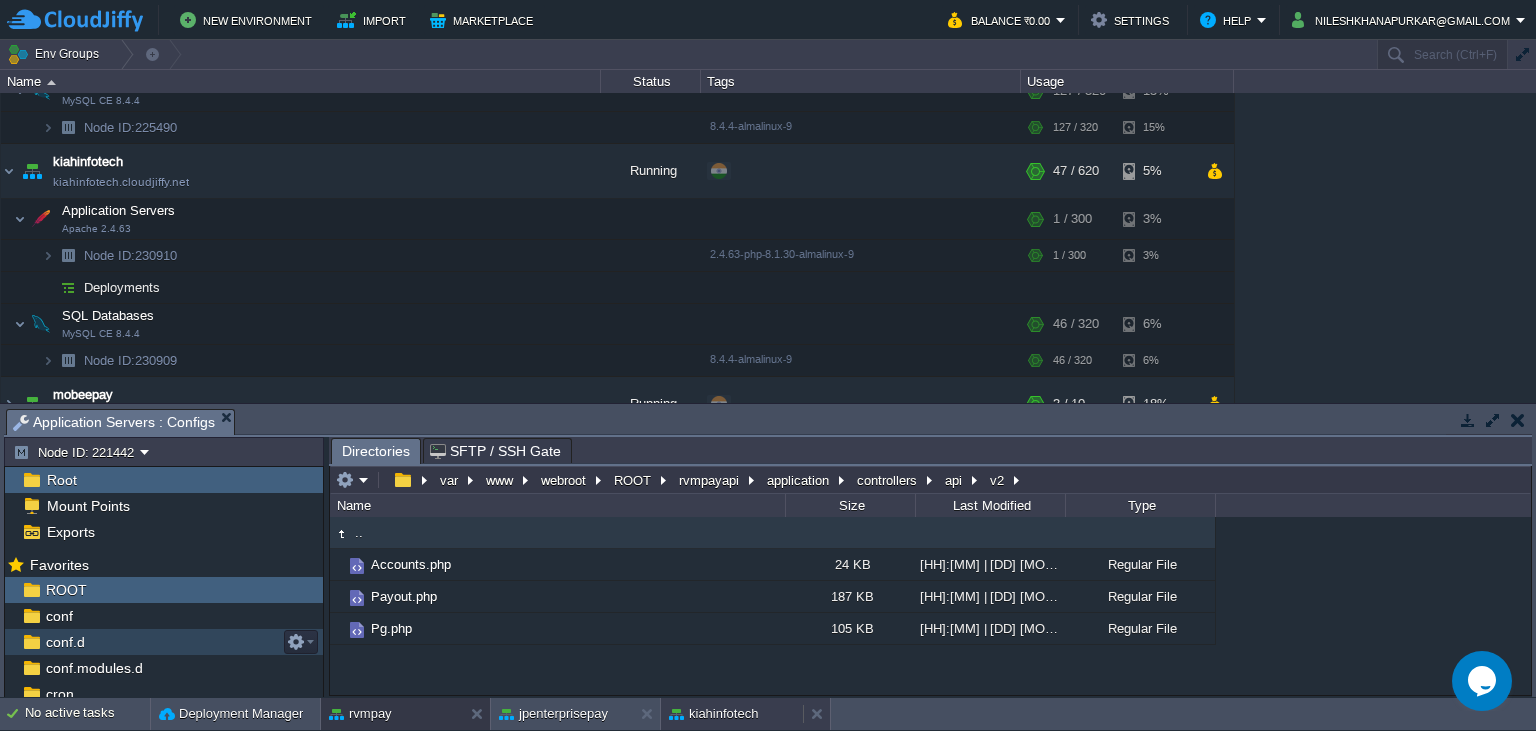 click on "kiahinfotech" at bounding box center [713, 714] 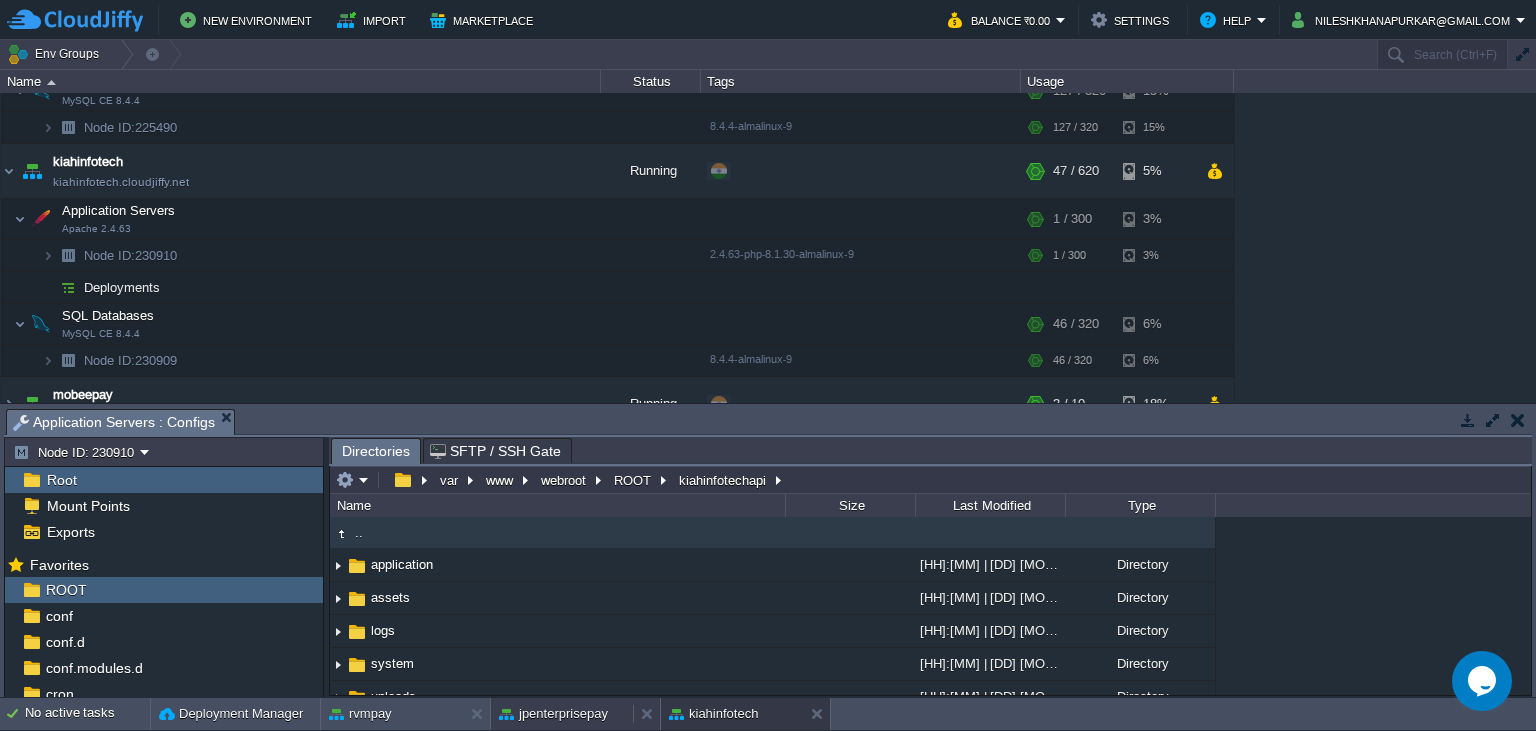 click on "jpenterprisepay" at bounding box center (553, 714) 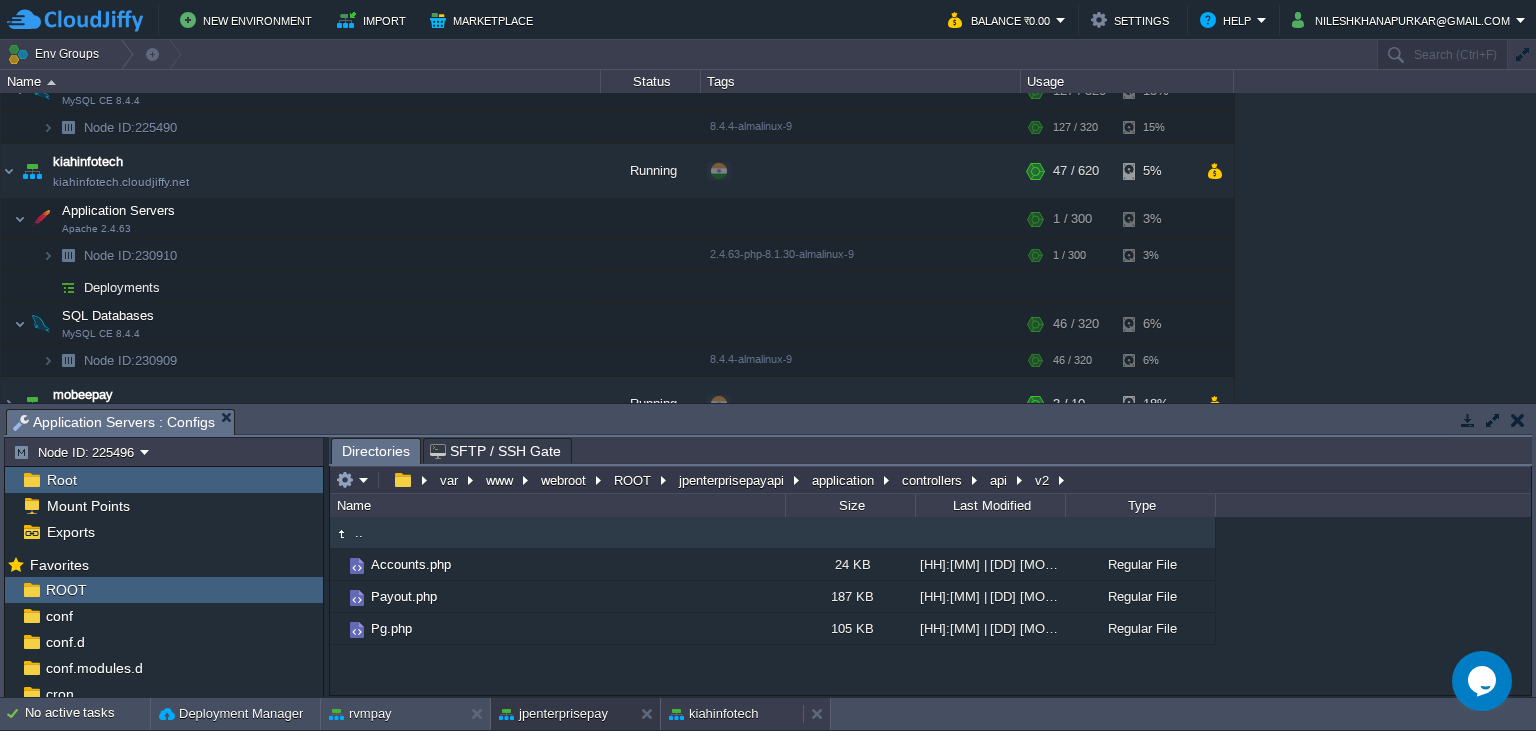 click on "kiahinfotech" at bounding box center (713, 714) 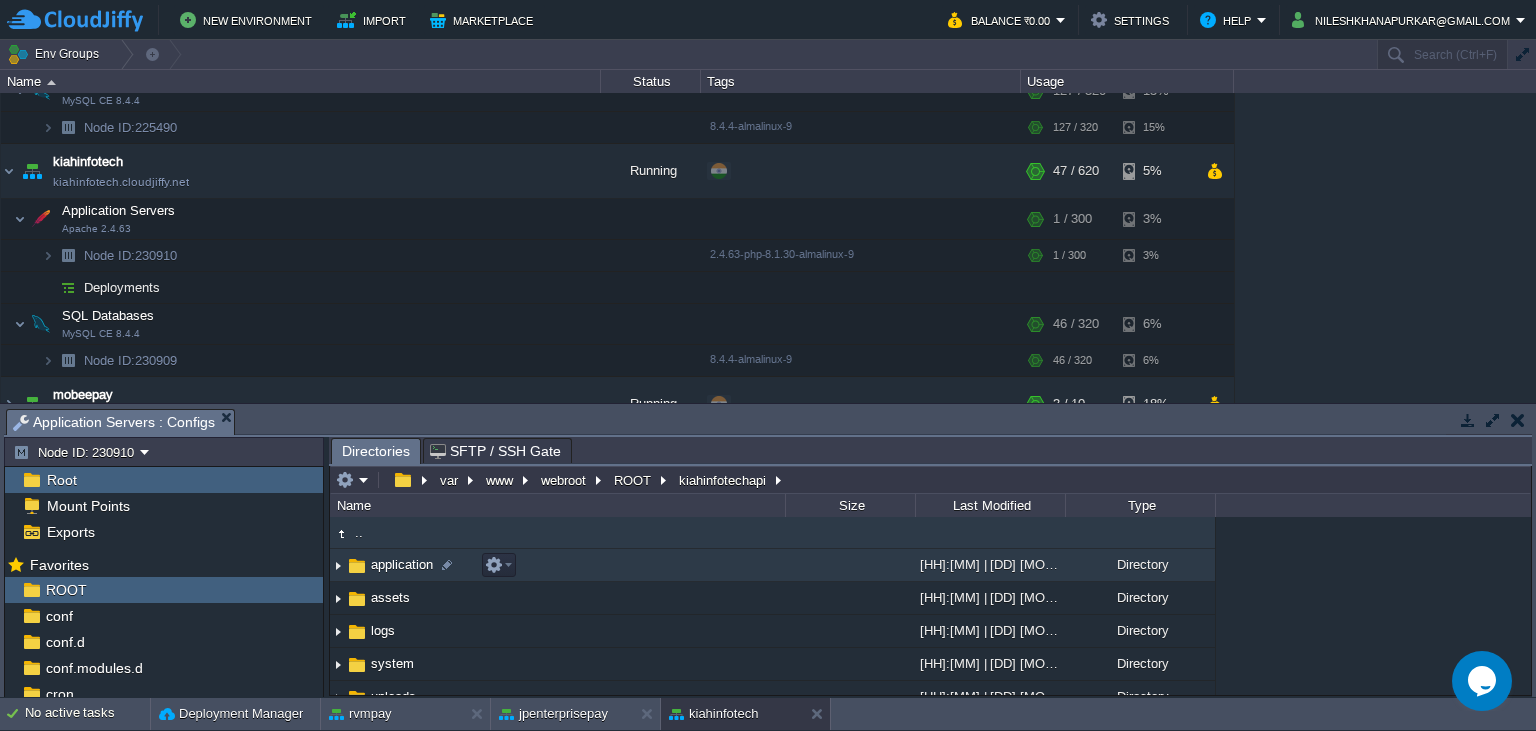 click on "application" at bounding box center [402, 564] 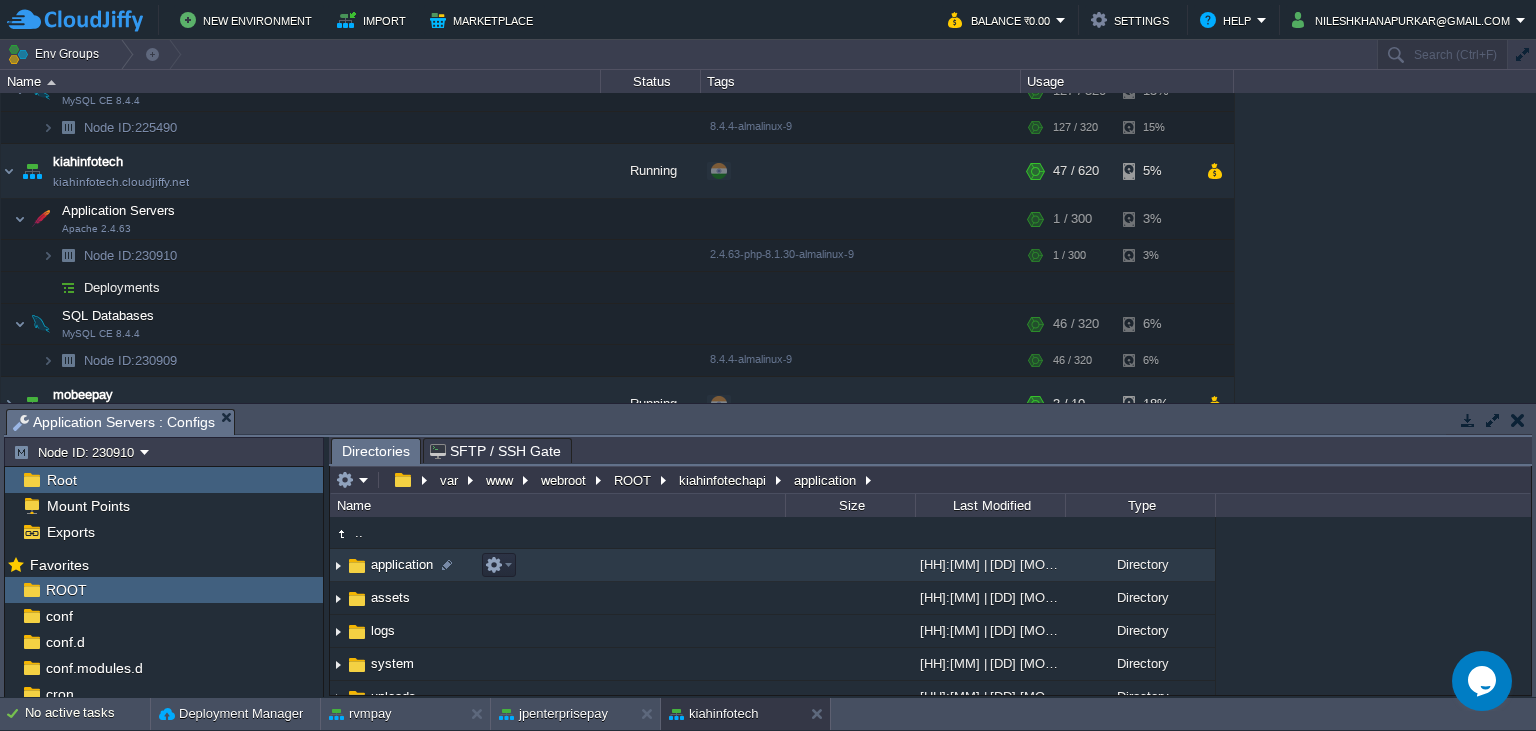 click on "application" at bounding box center (402, 564) 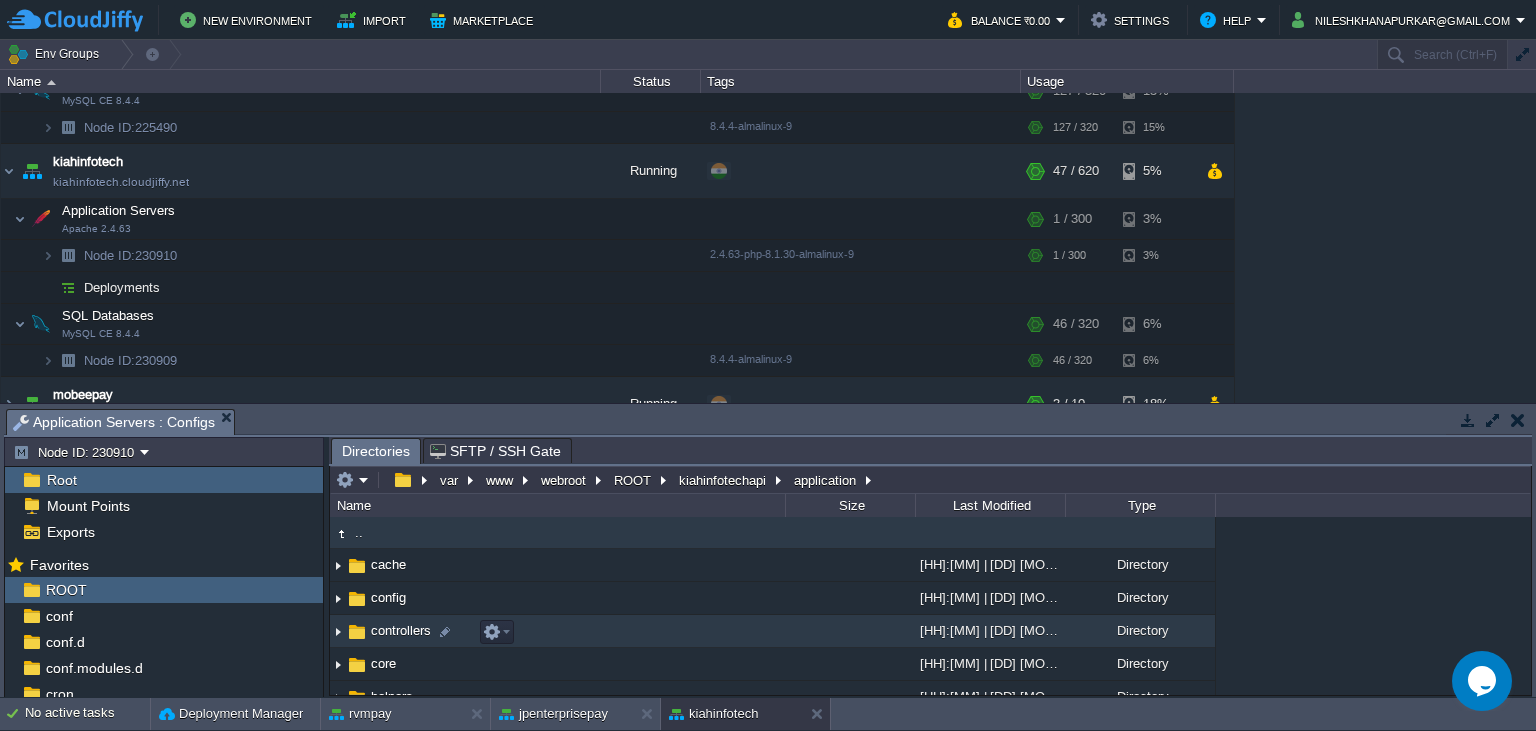 click on "controllers" at bounding box center [557, 631] 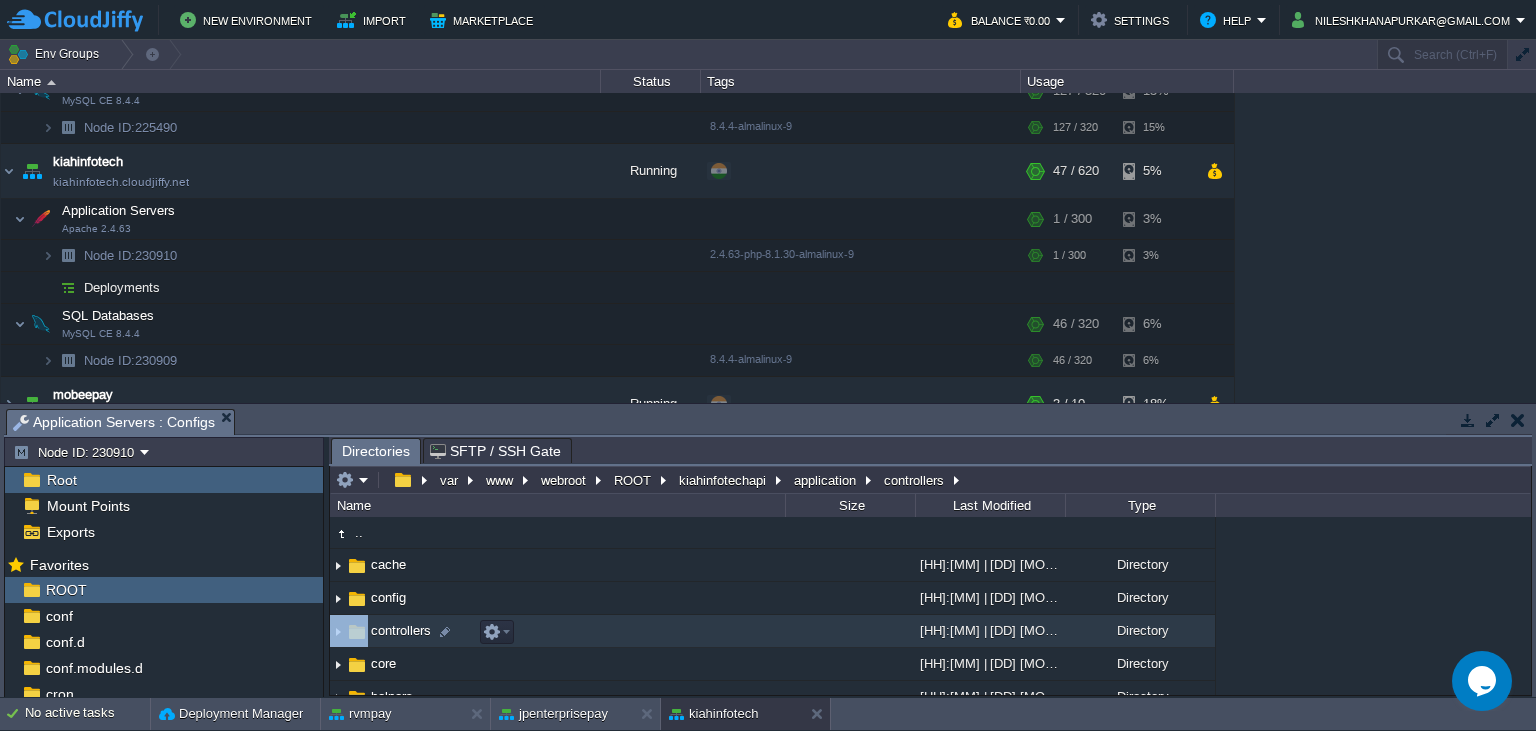 click on "controllers" at bounding box center [557, 631] 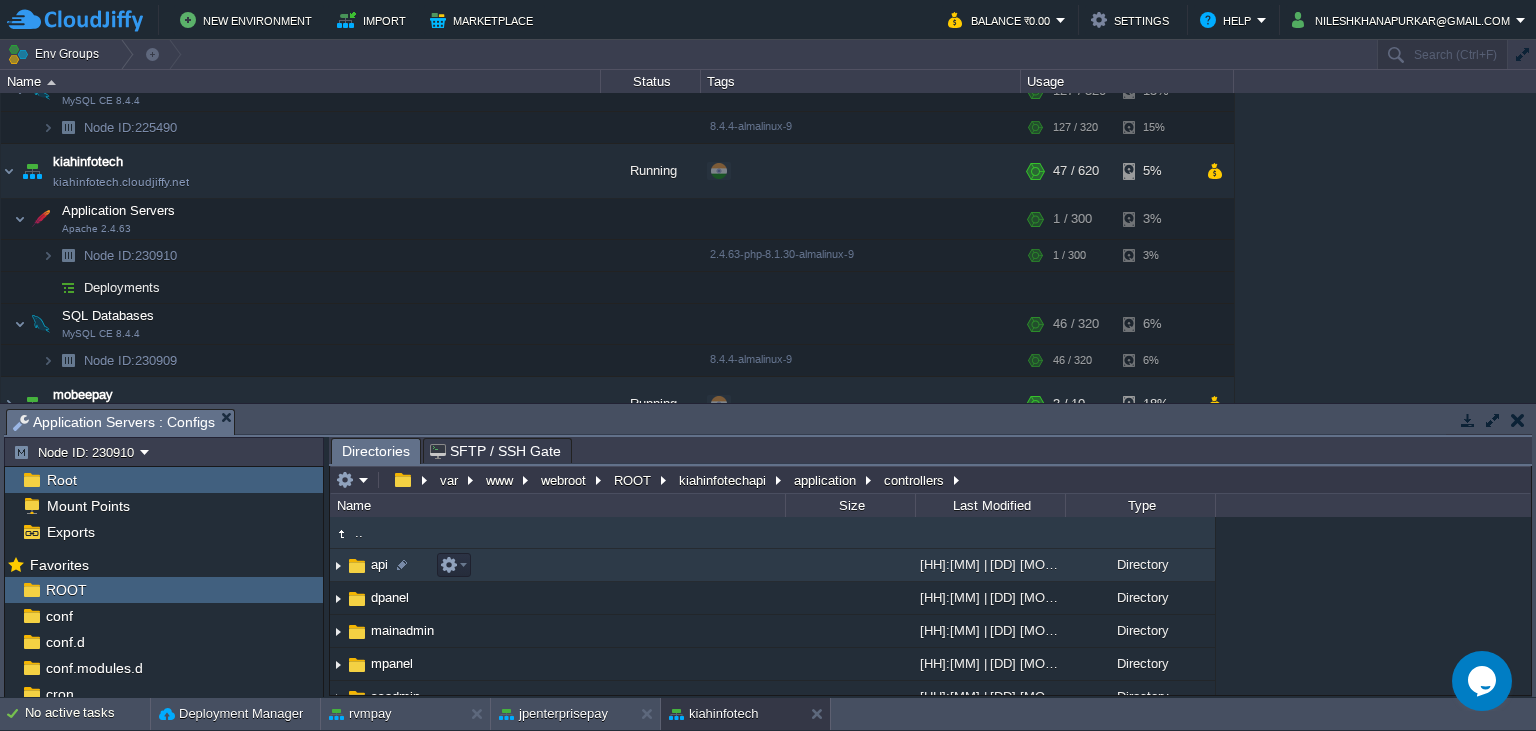 click on "api" at bounding box center [379, 564] 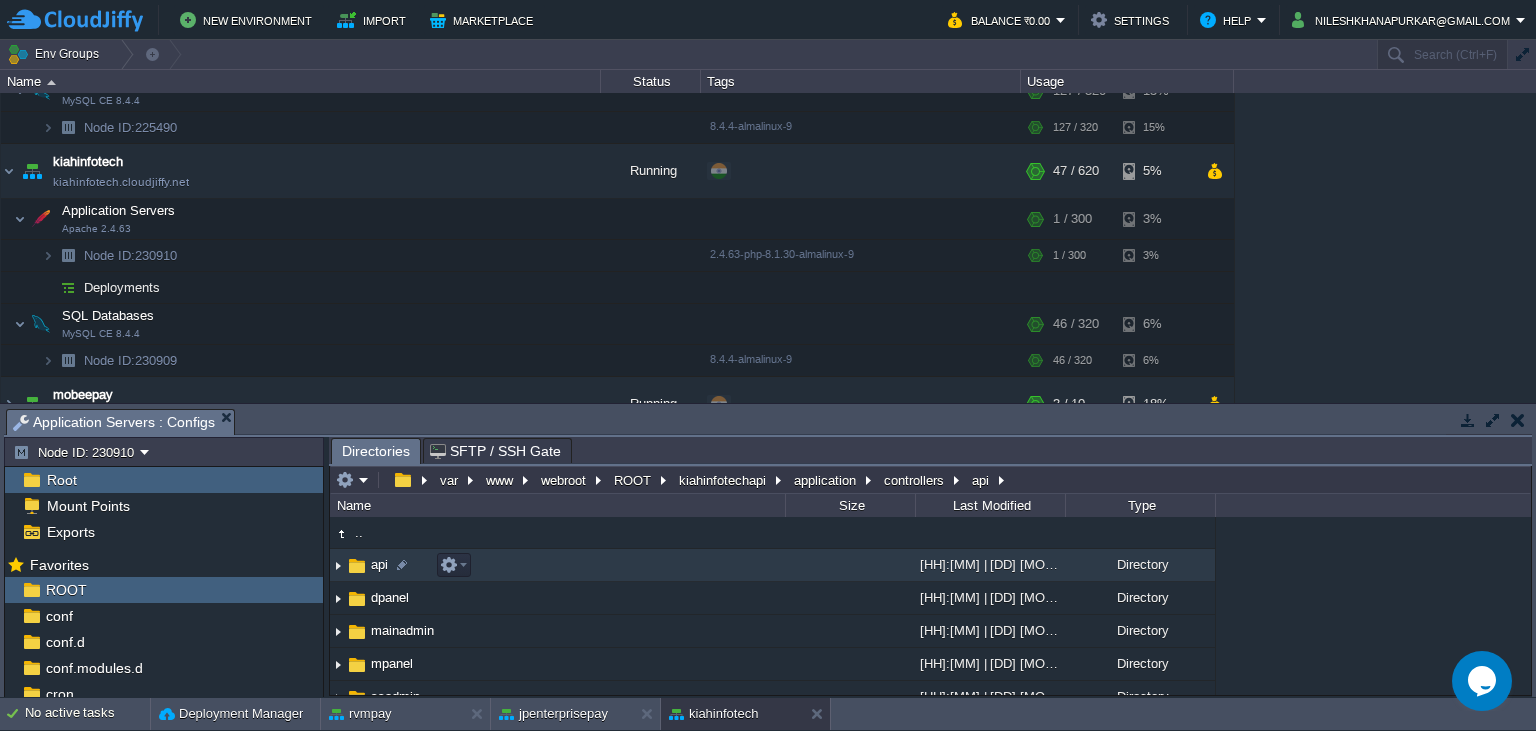 click on "api" at bounding box center (379, 564) 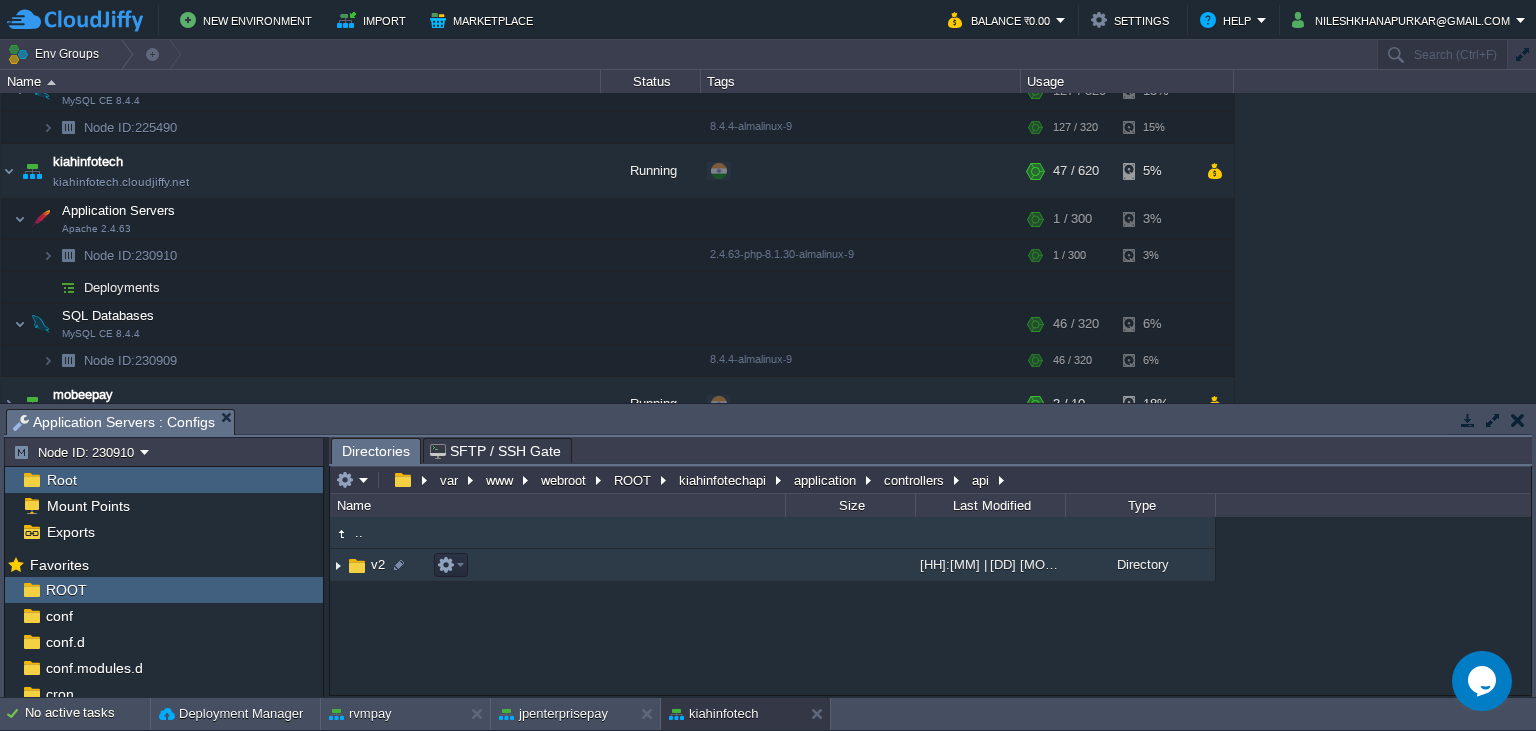 click on "v2" at bounding box center (378, 564) 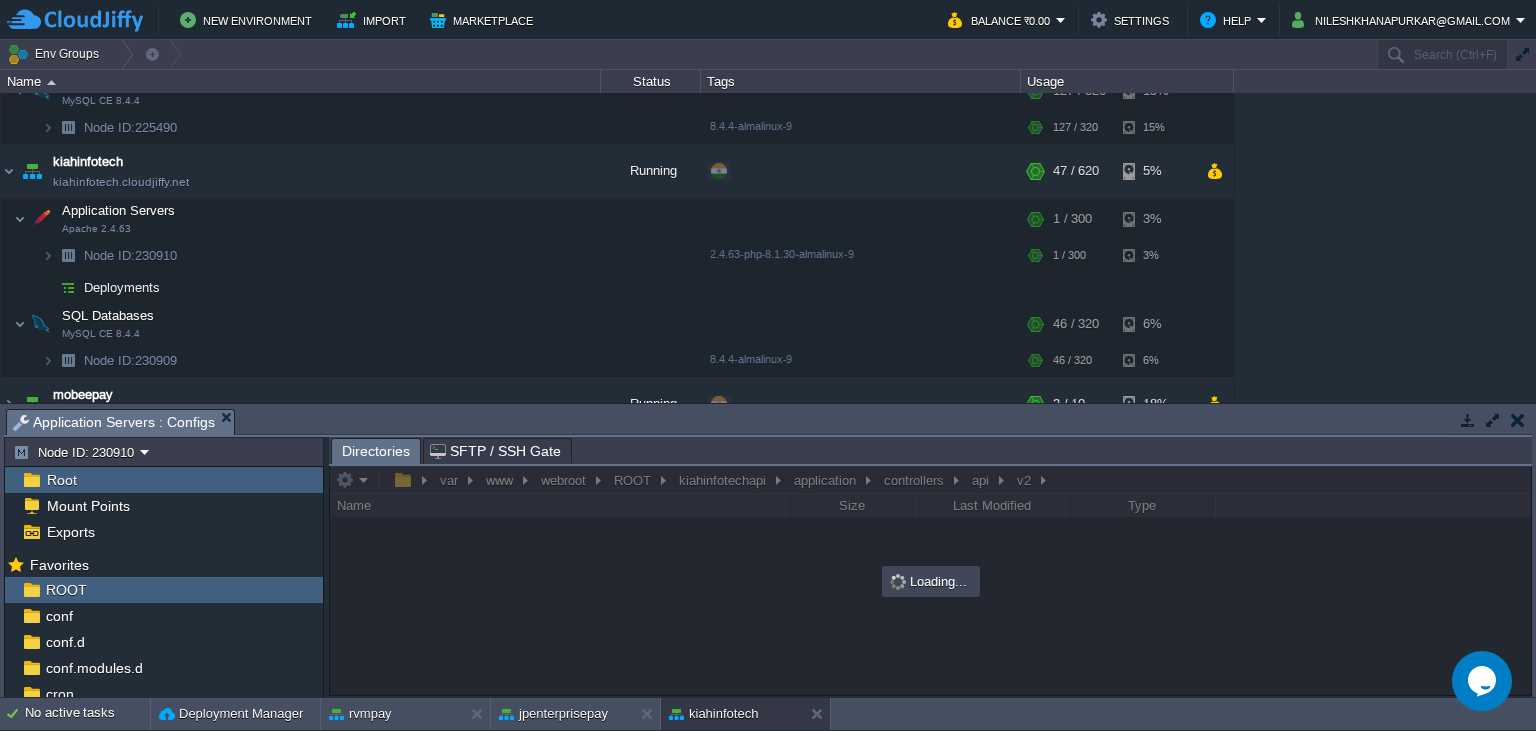 click at bounding box center (930, 580) 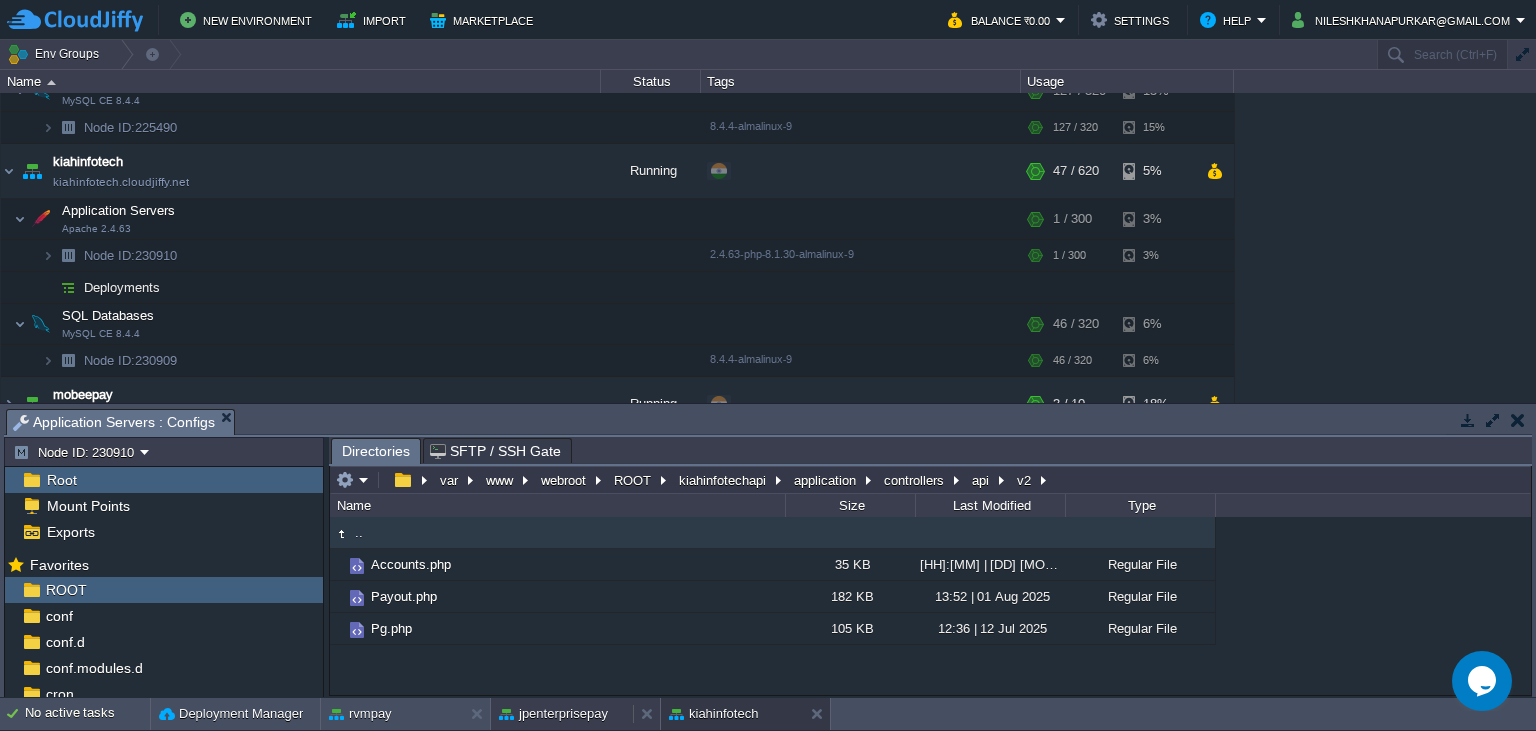 click on "jpenterprisepay" at bounding box center (553, 714) 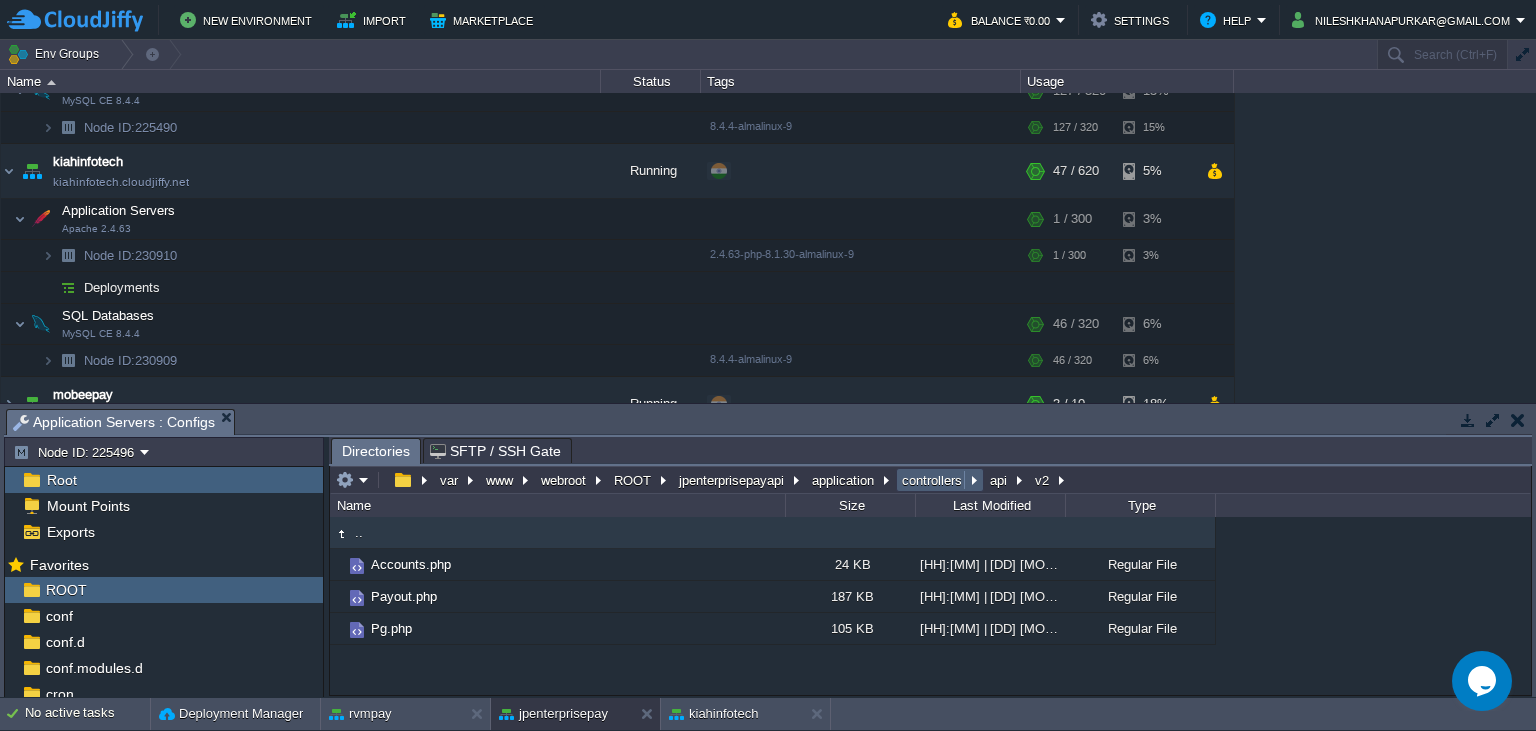 click on "controllers" at bounding box center (933, 480) 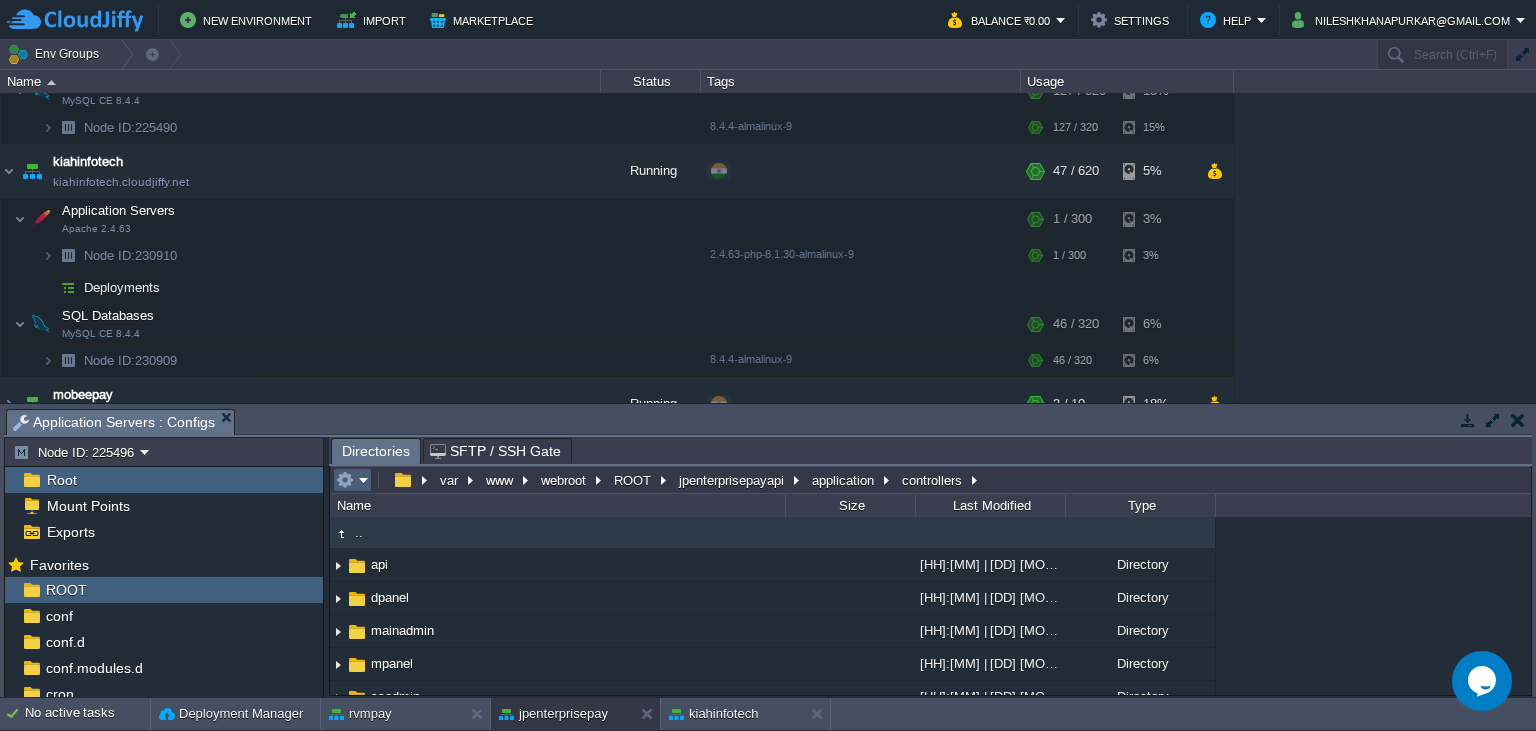 click at bounding box center [352, 480] 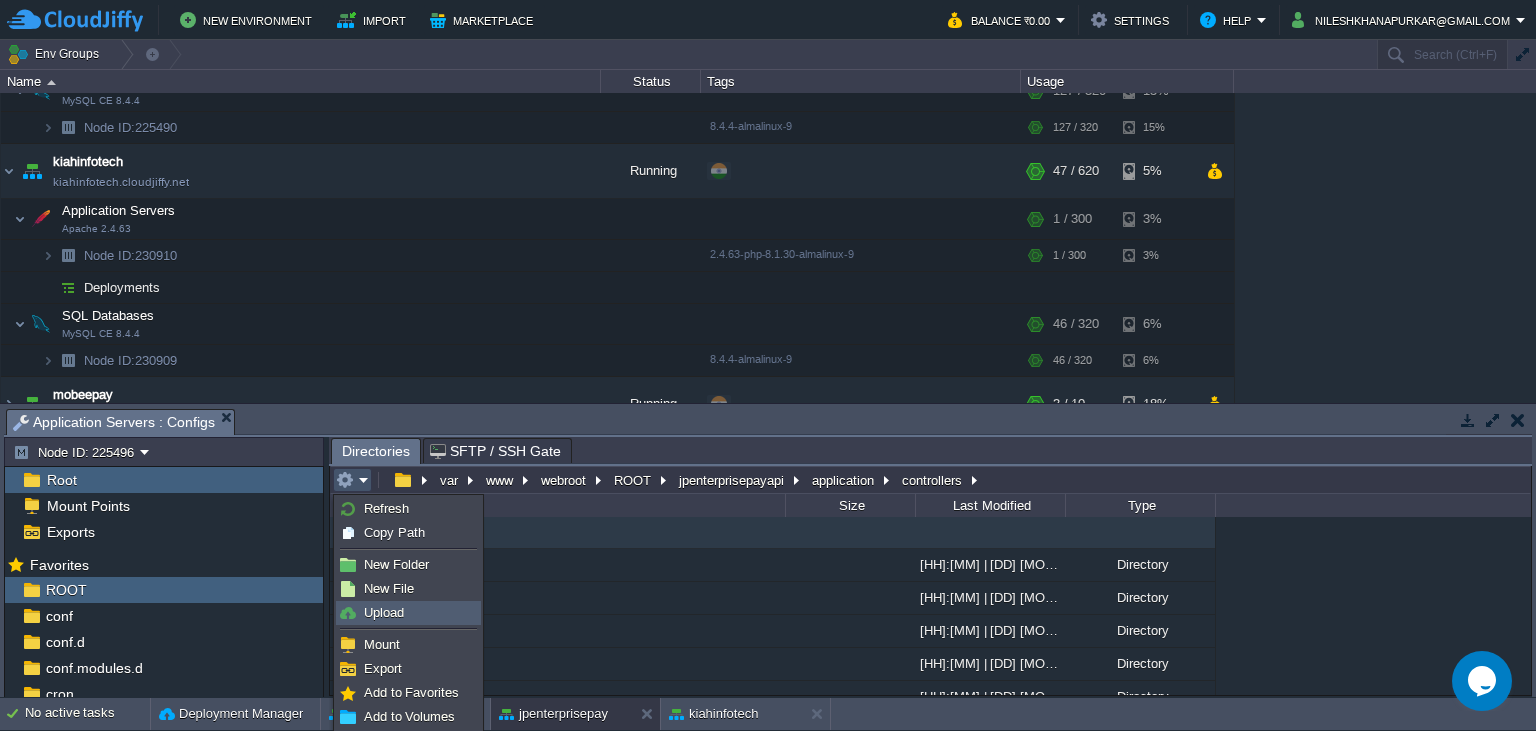 click on "Upload" at bounding box center (408, 613) 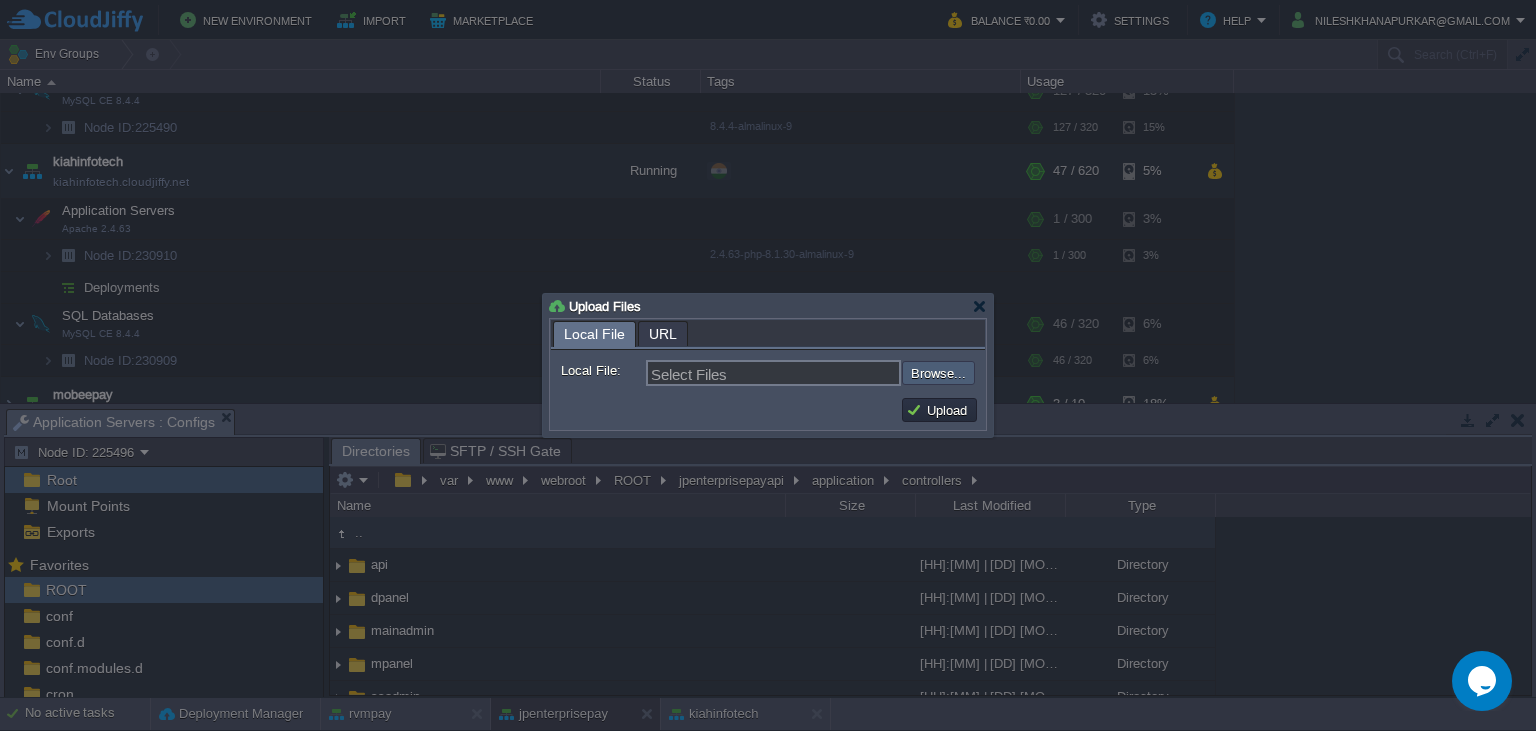 click at bounding box center (848, 373) 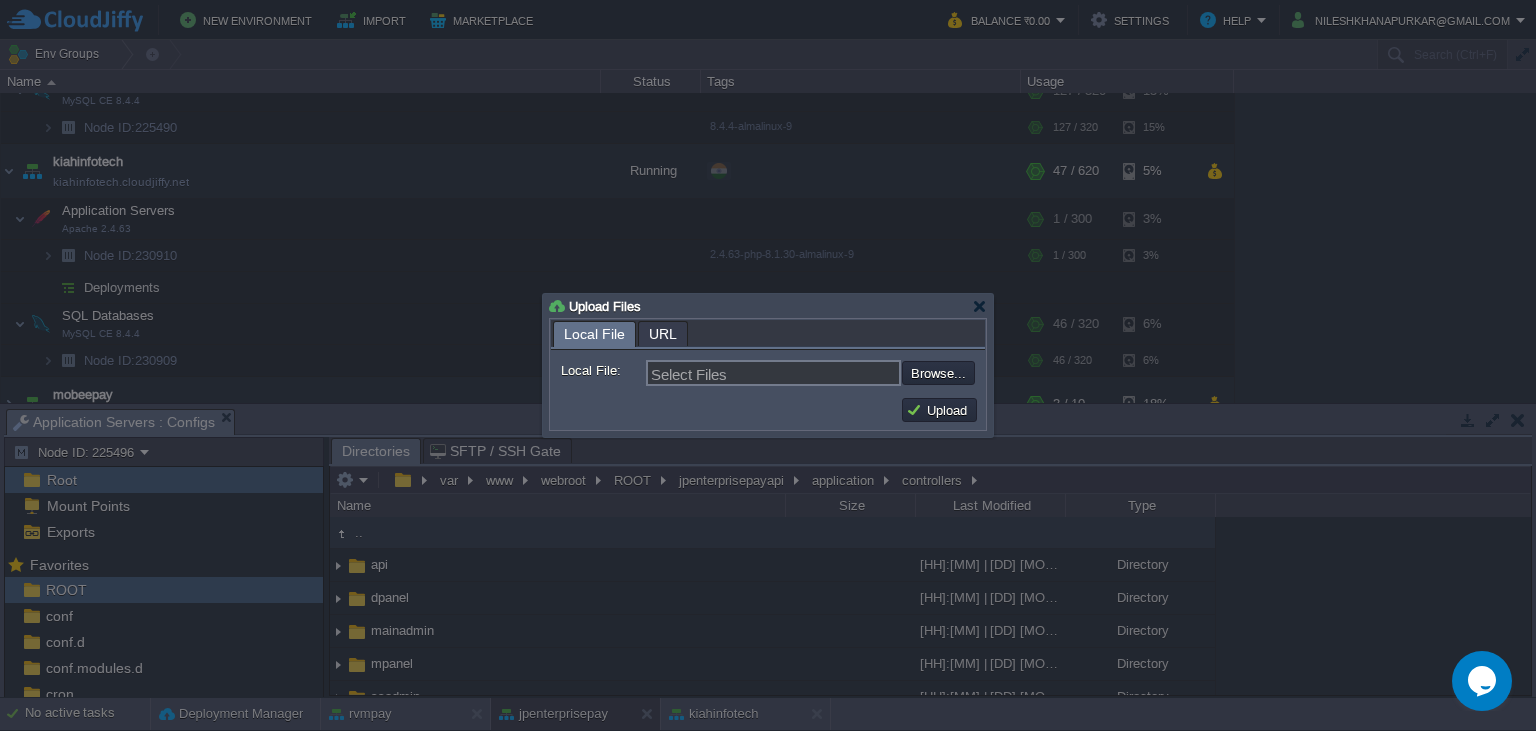 type on "C:\fakepath\Payin.php" 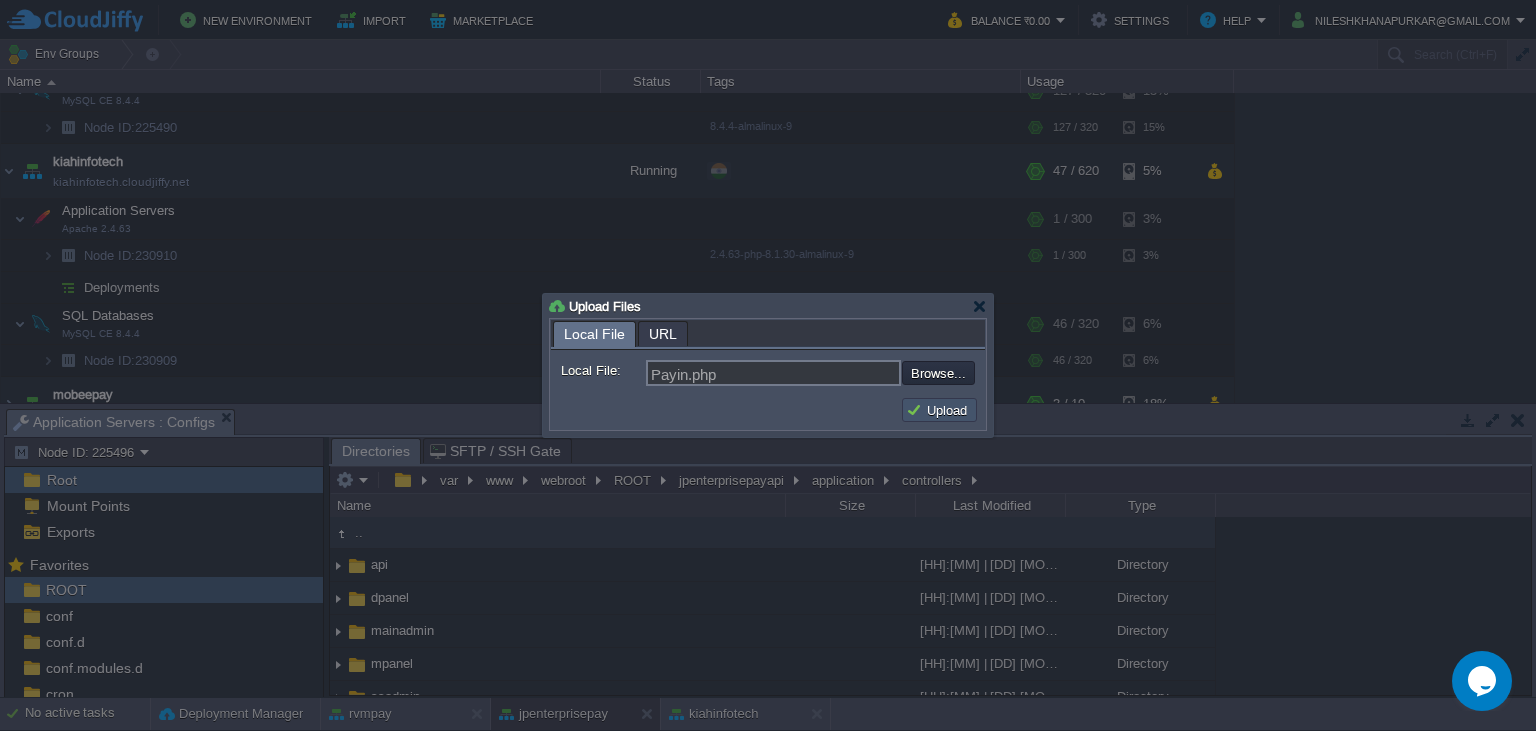 click on "Upload" at bounding box center (939, 410) 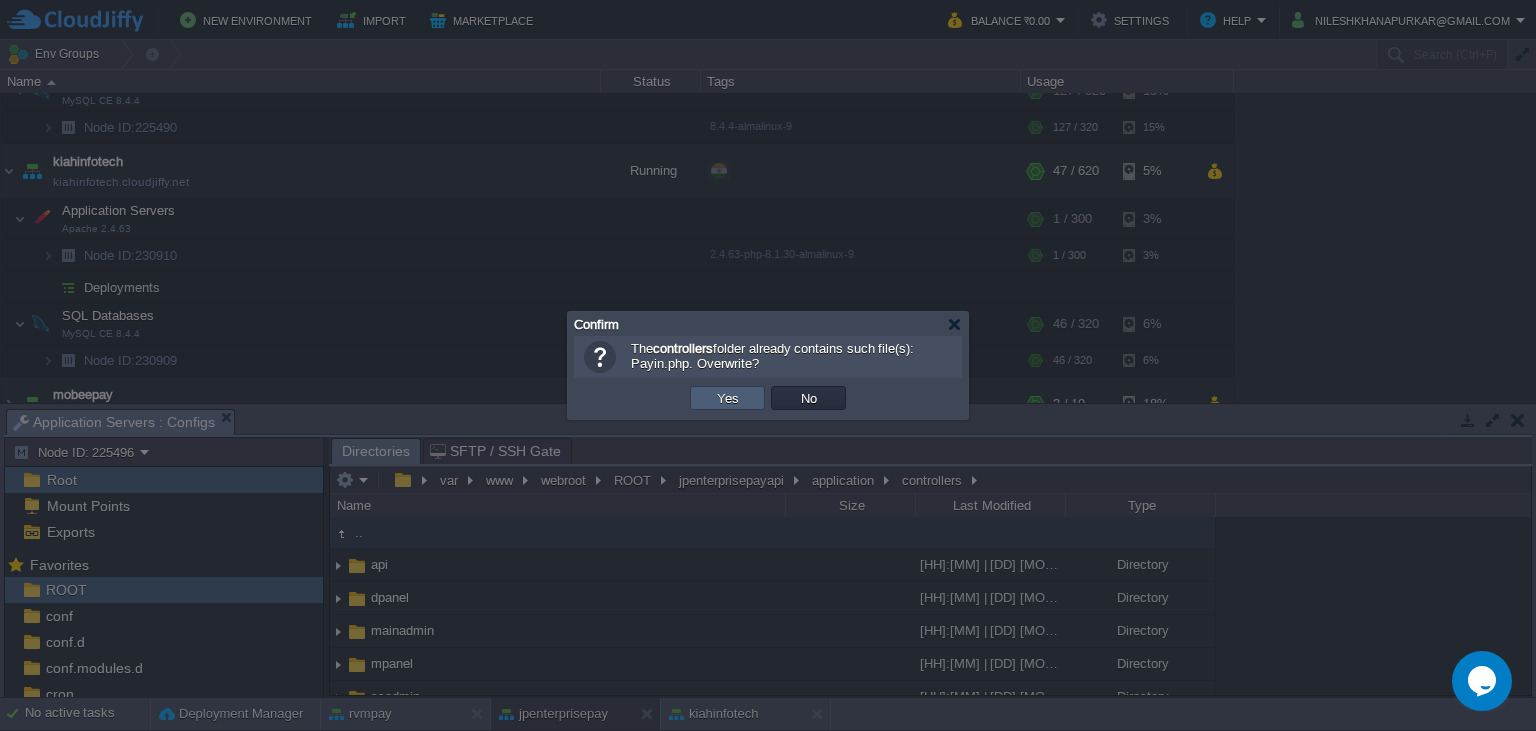 click on "Yes" at bounding box center (728, 398) 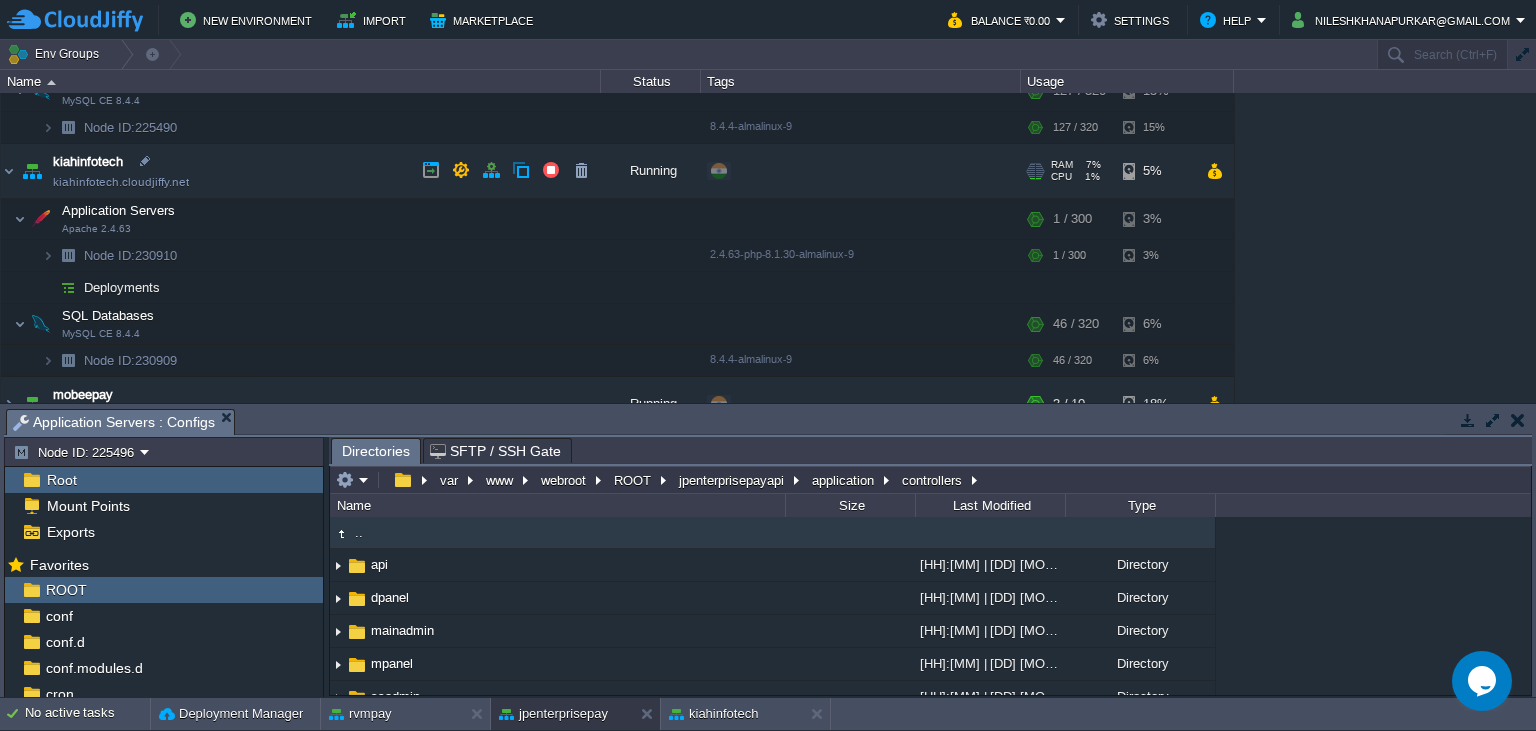 scroll, scrollTop: 0, scrollLeft: 0, axis: both 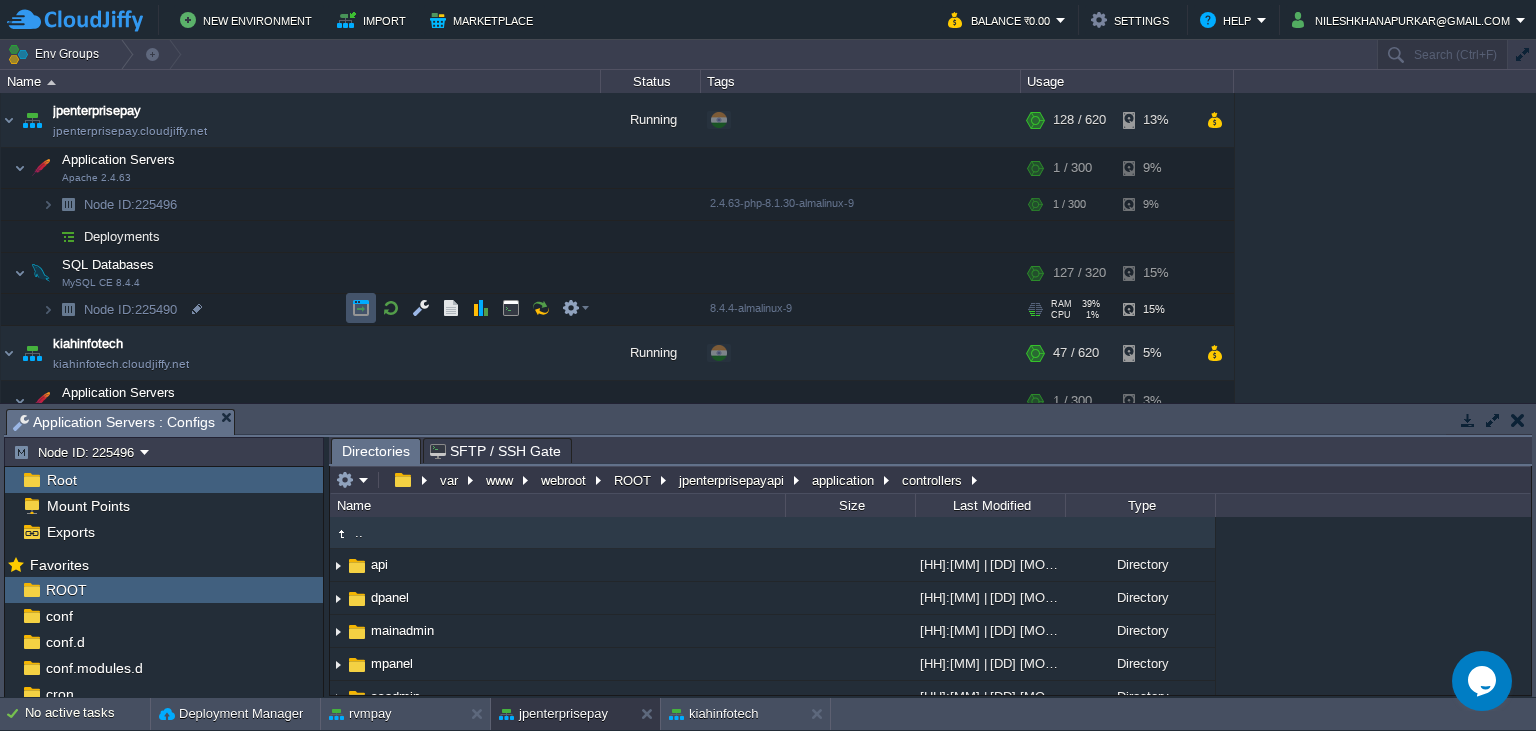 click at bounding box center [361, 308] 